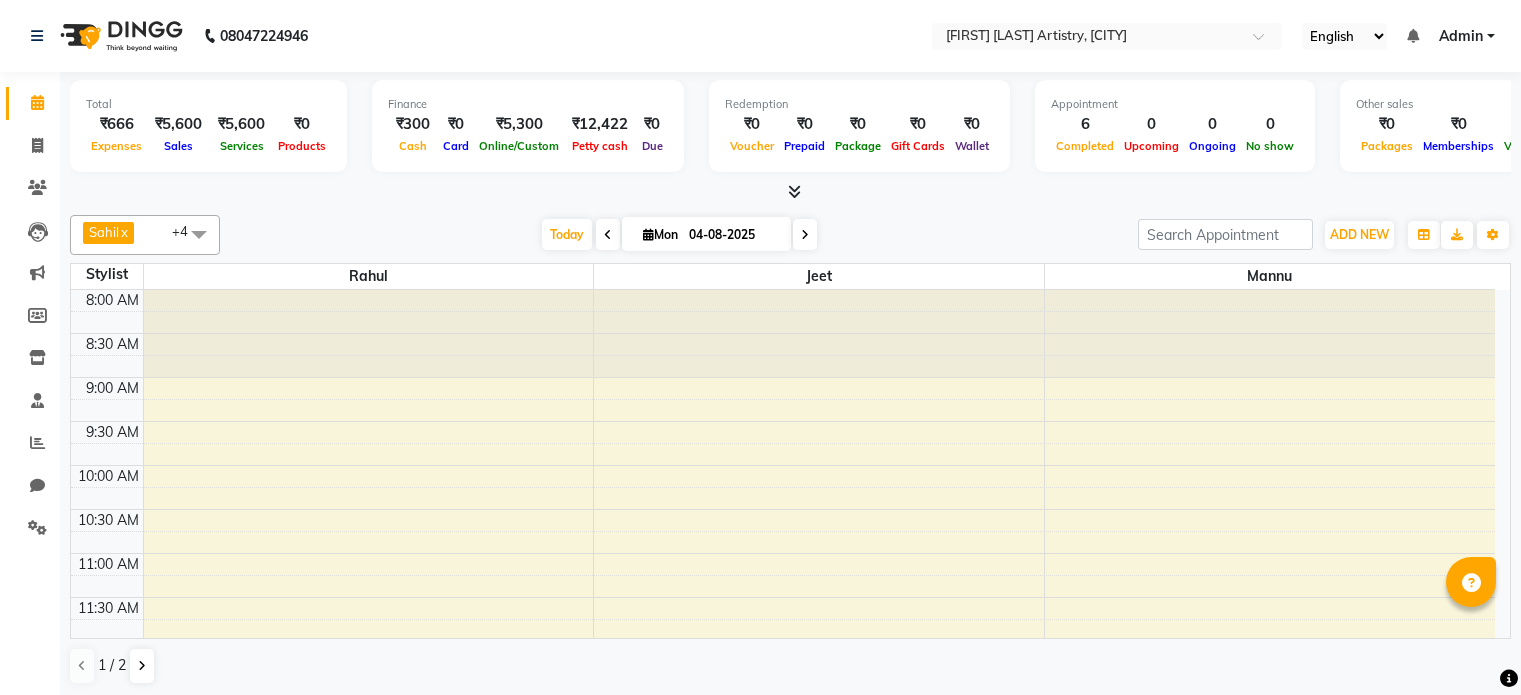 scroll, scrollTop: 0, scrollLeft: 0, axis: both 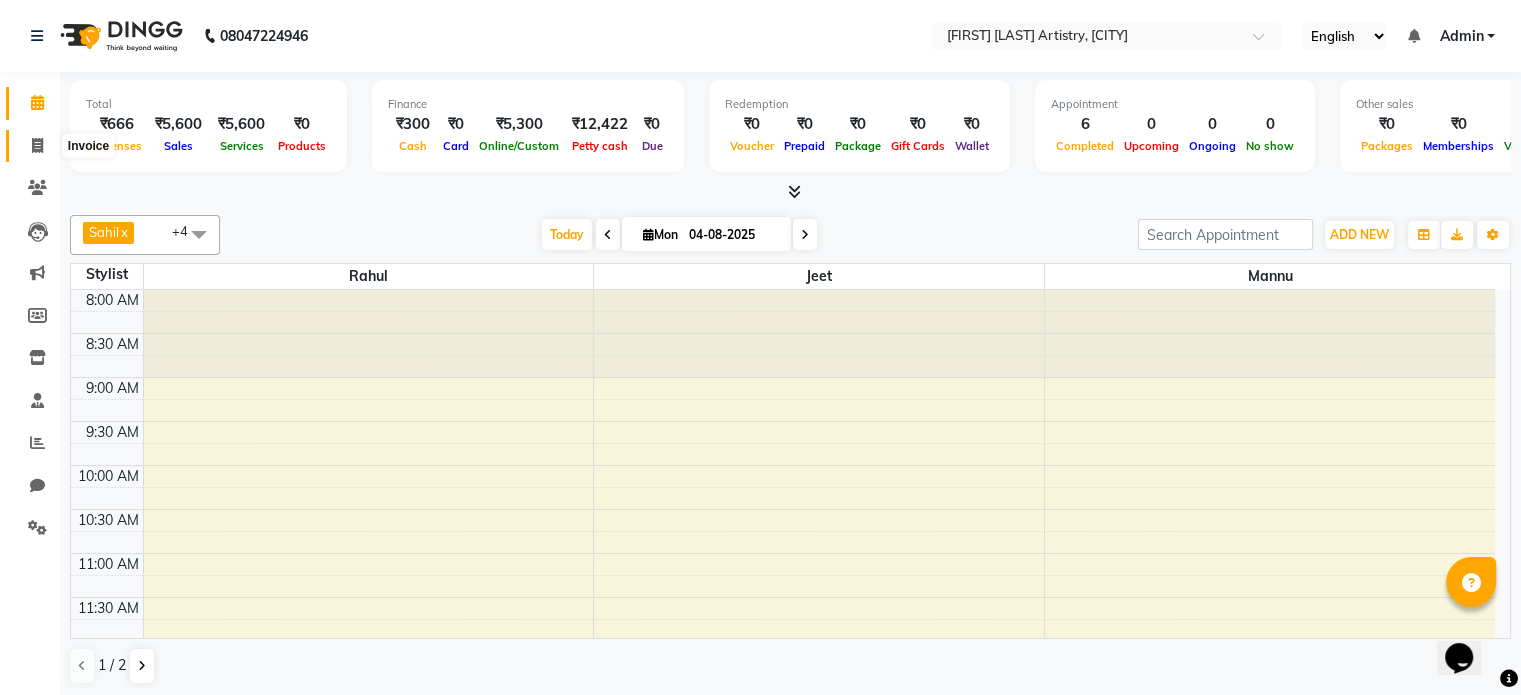 click 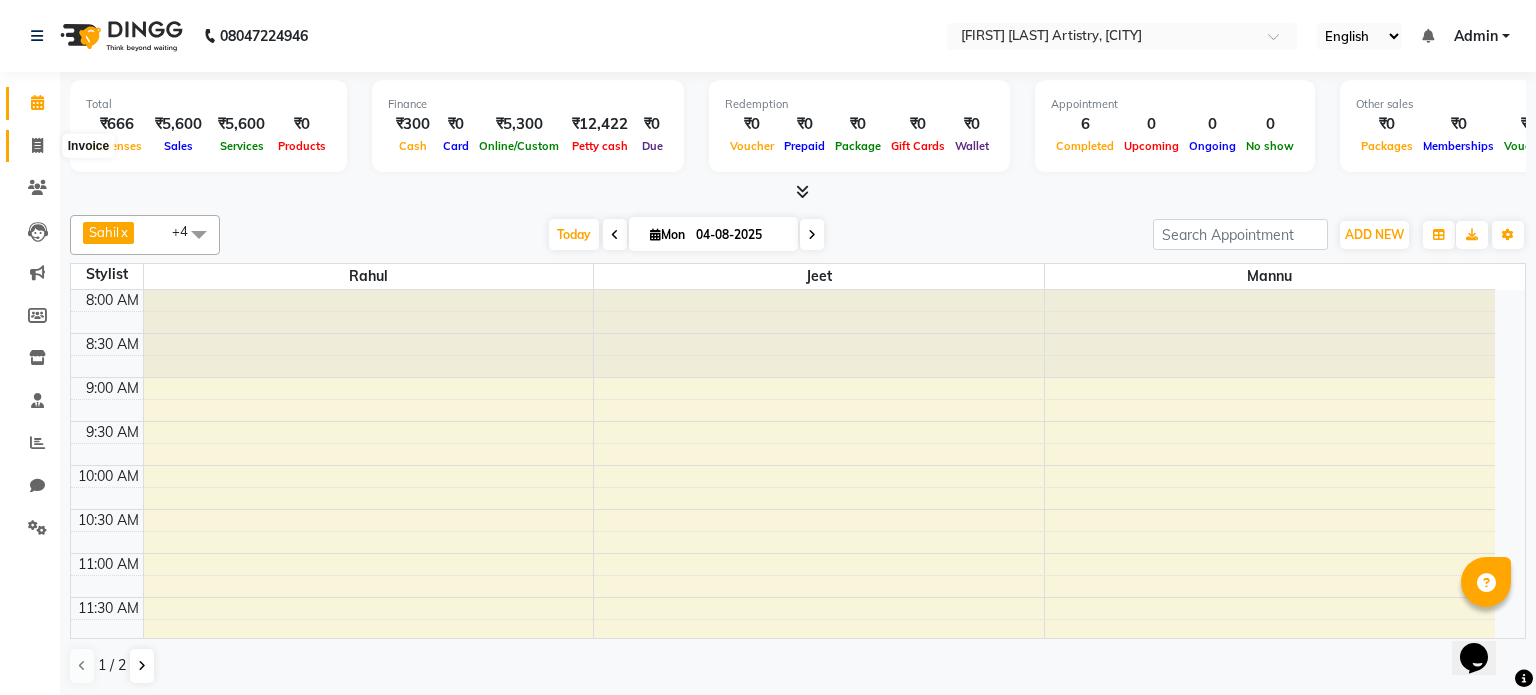 select on "service" 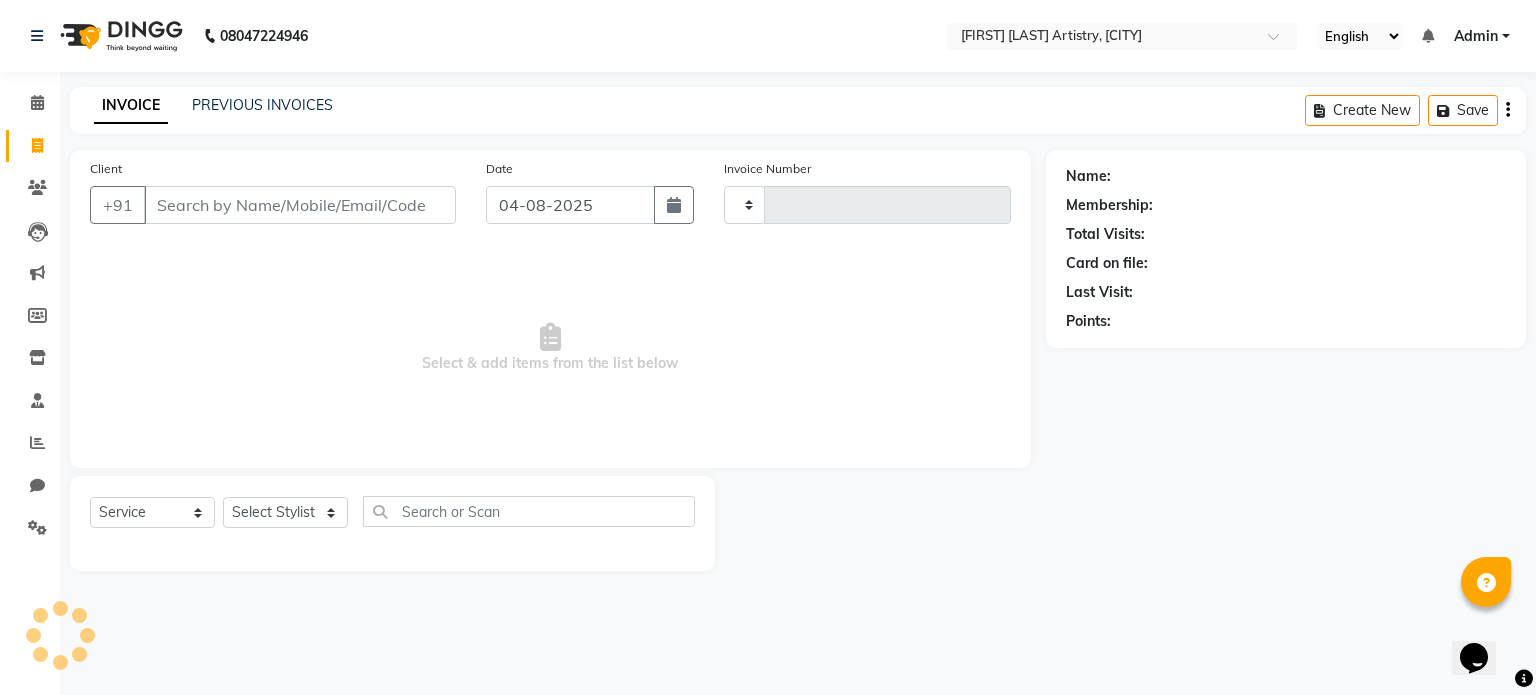 type on "0248" 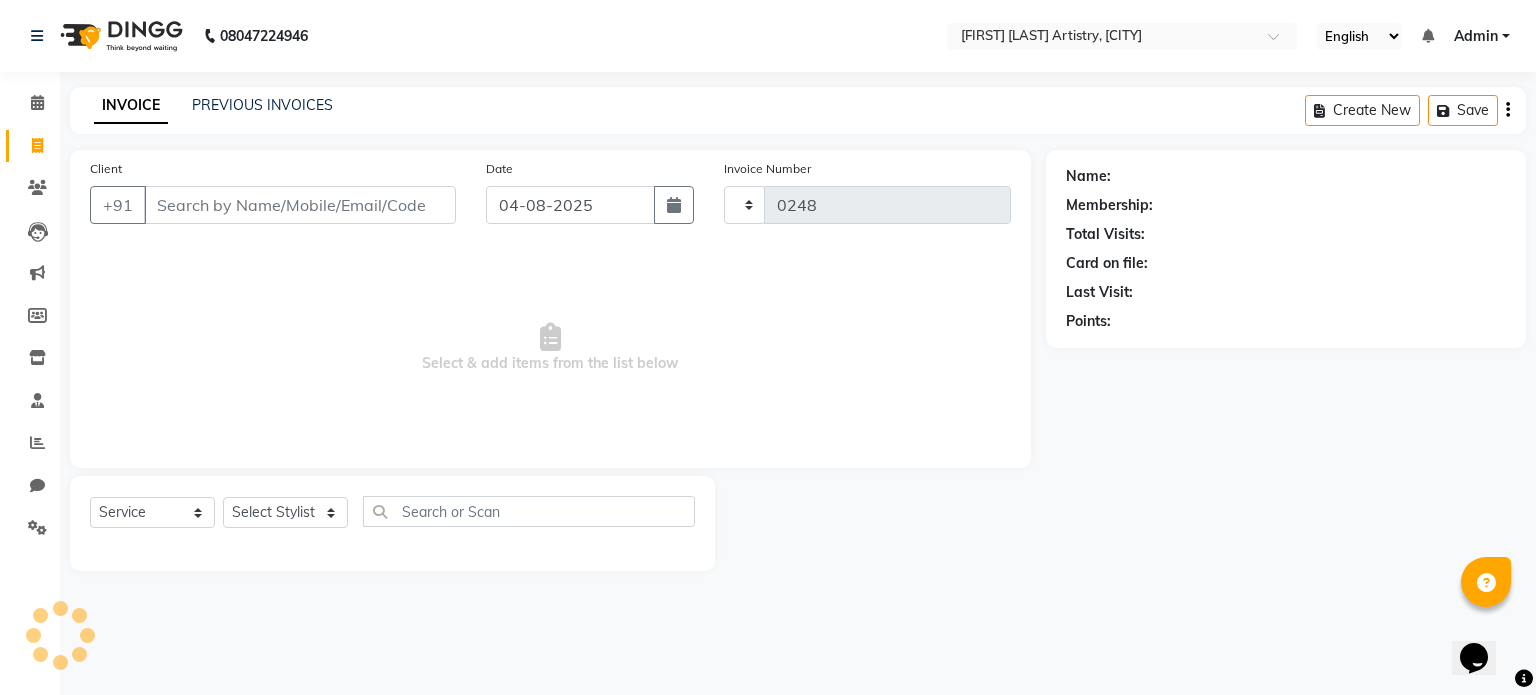 select on "8322" 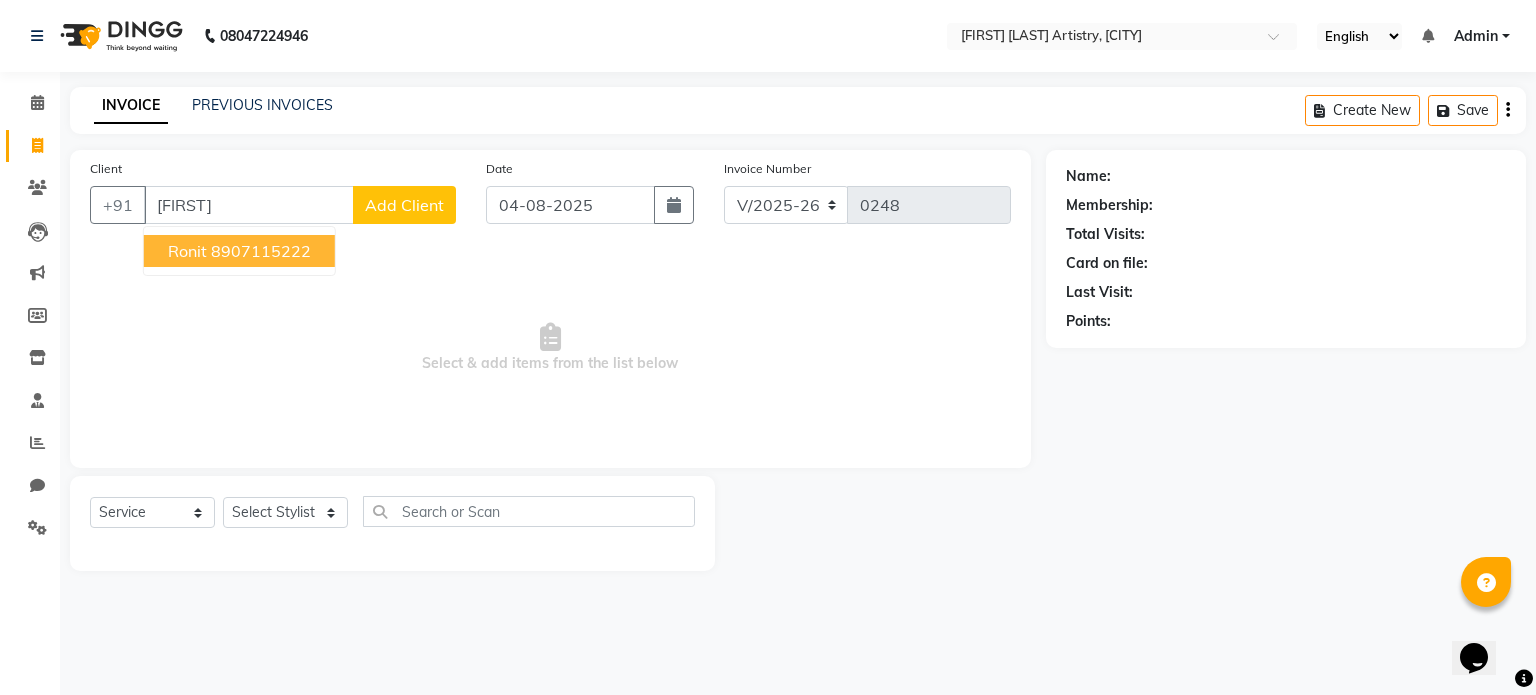 click on "[FIRST] [PHONE]" at bounding box center (239, 251) 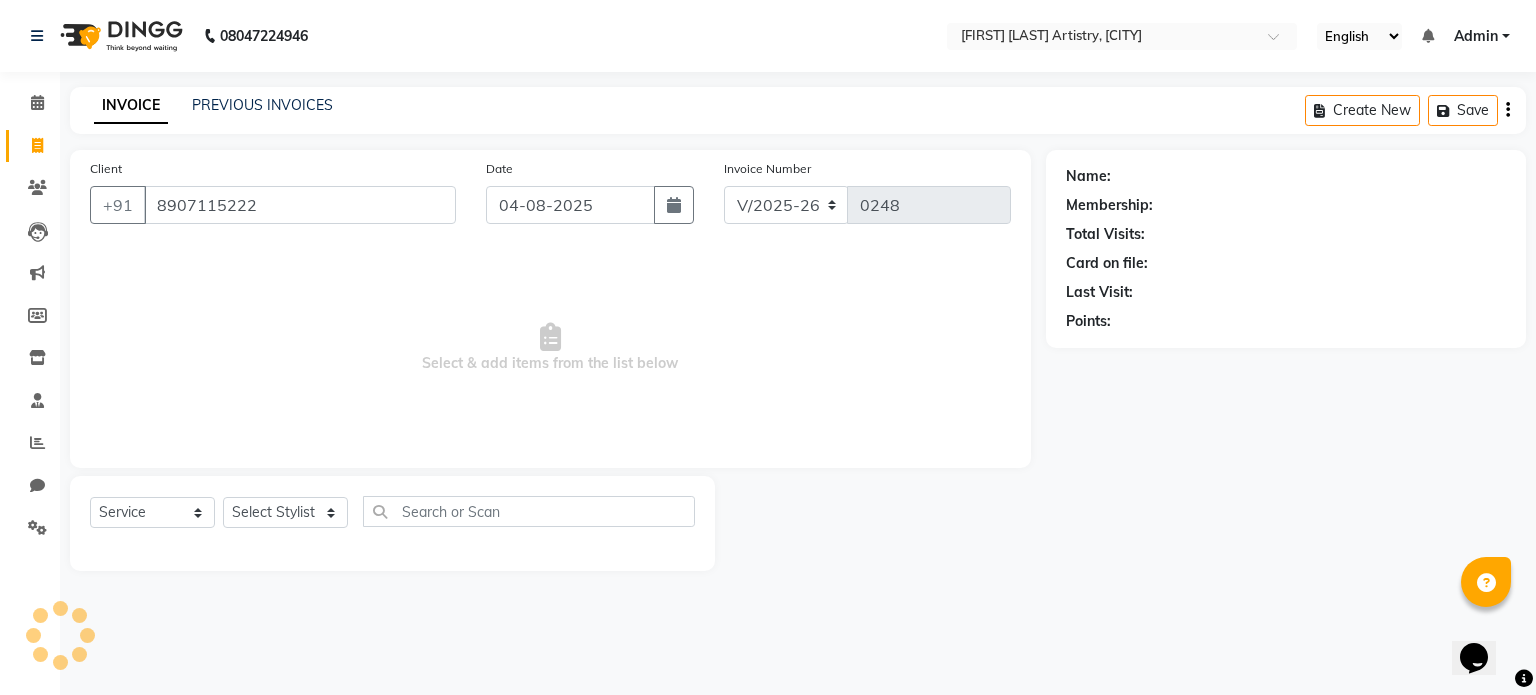 type on "8907115222" 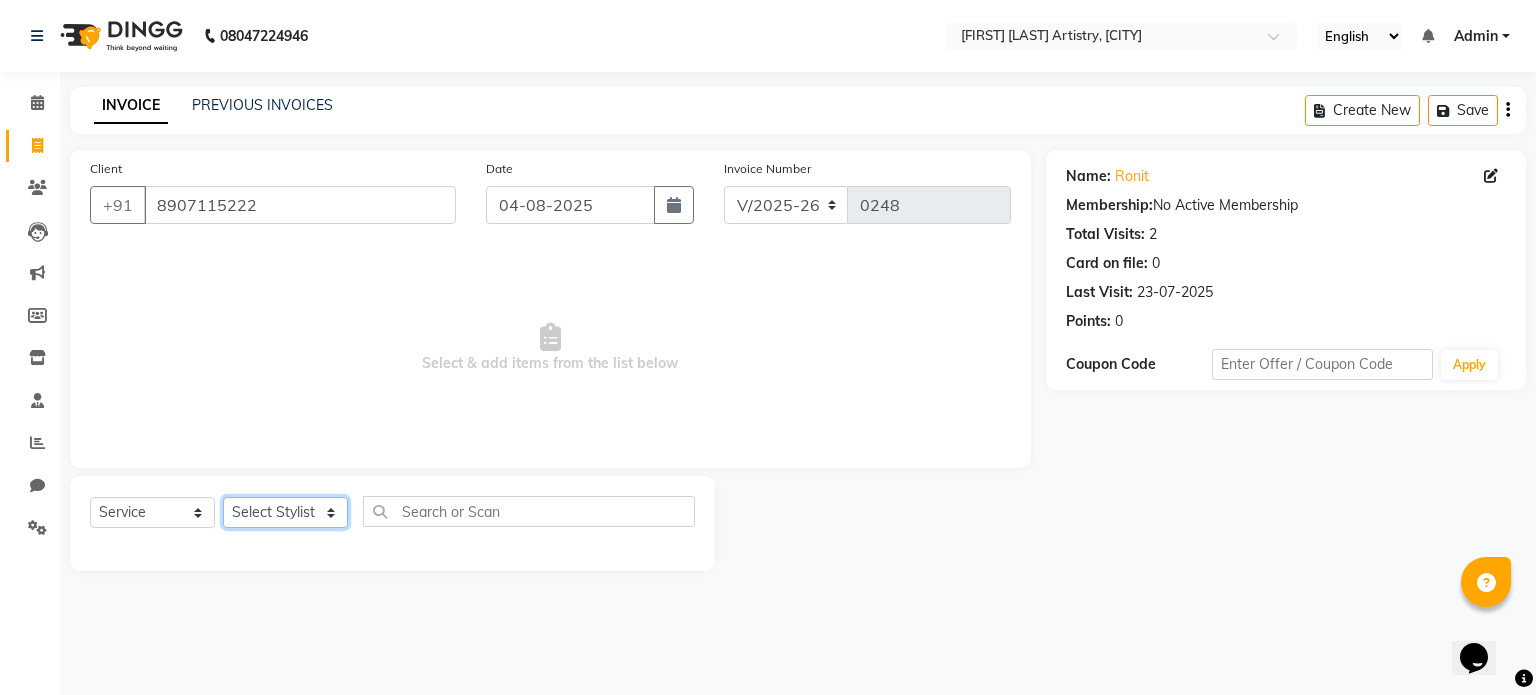 click on "Select Stylist Jeet Lakshmi Mannu Parneet Gandhi Rahul Sagar Sahil Sana" 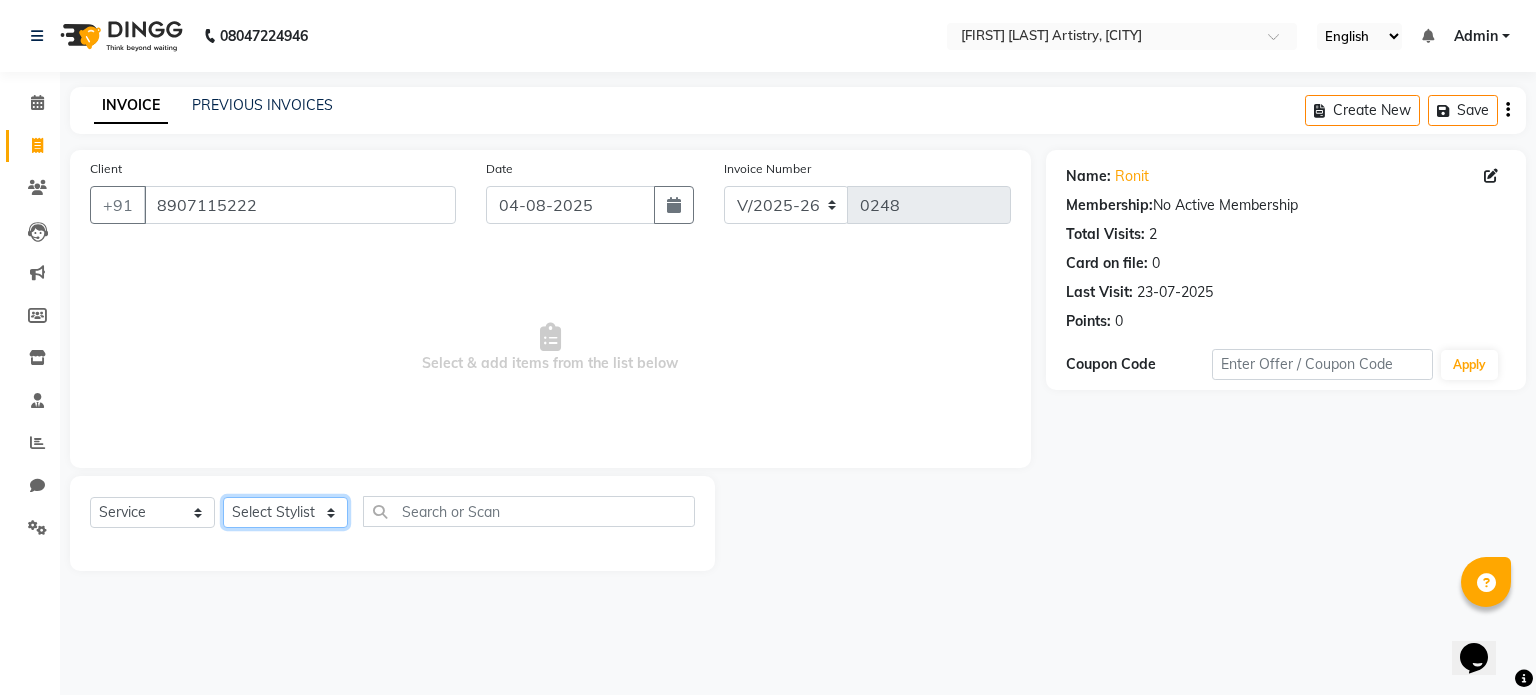 select on "84201" 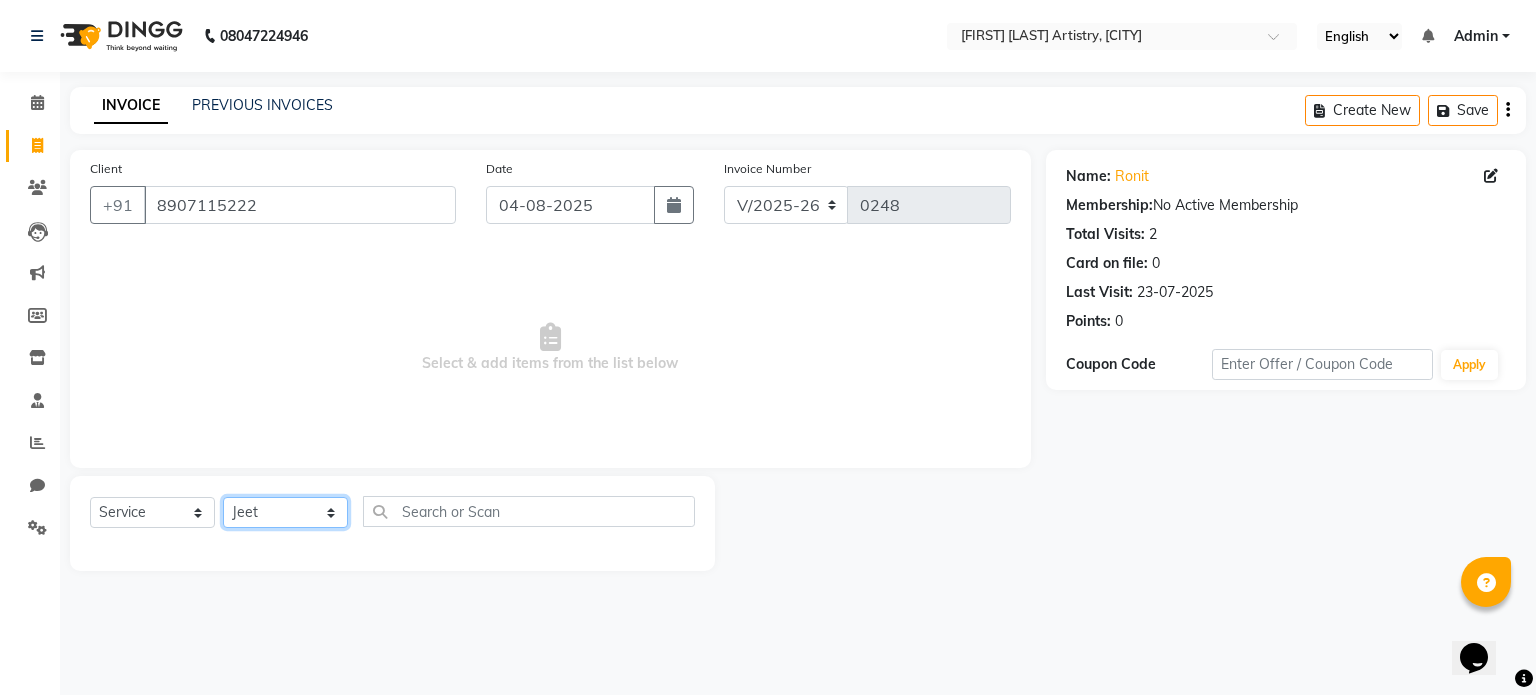 click on "Select Stylist Jeet Lakshmi Mannu Parneet Gandhi Rahul Sagar Sahil Sana" 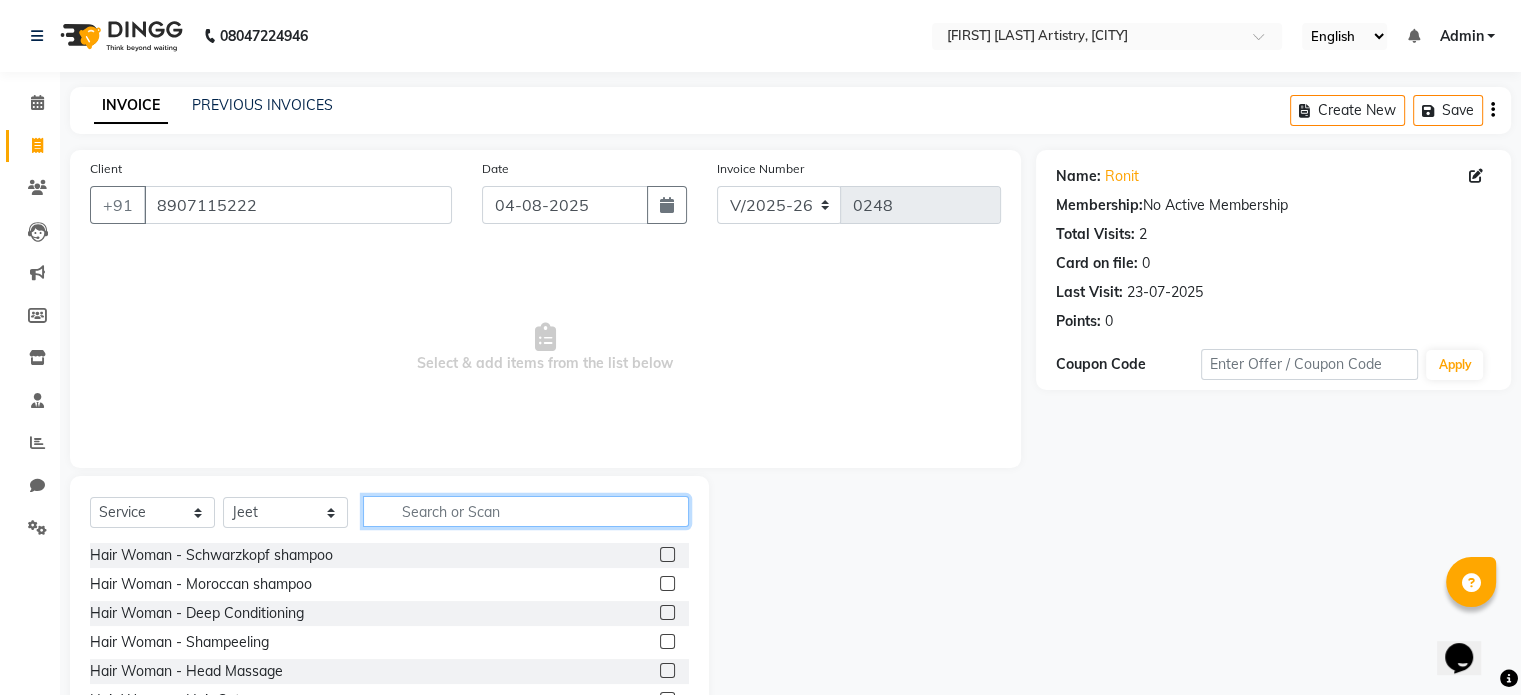click 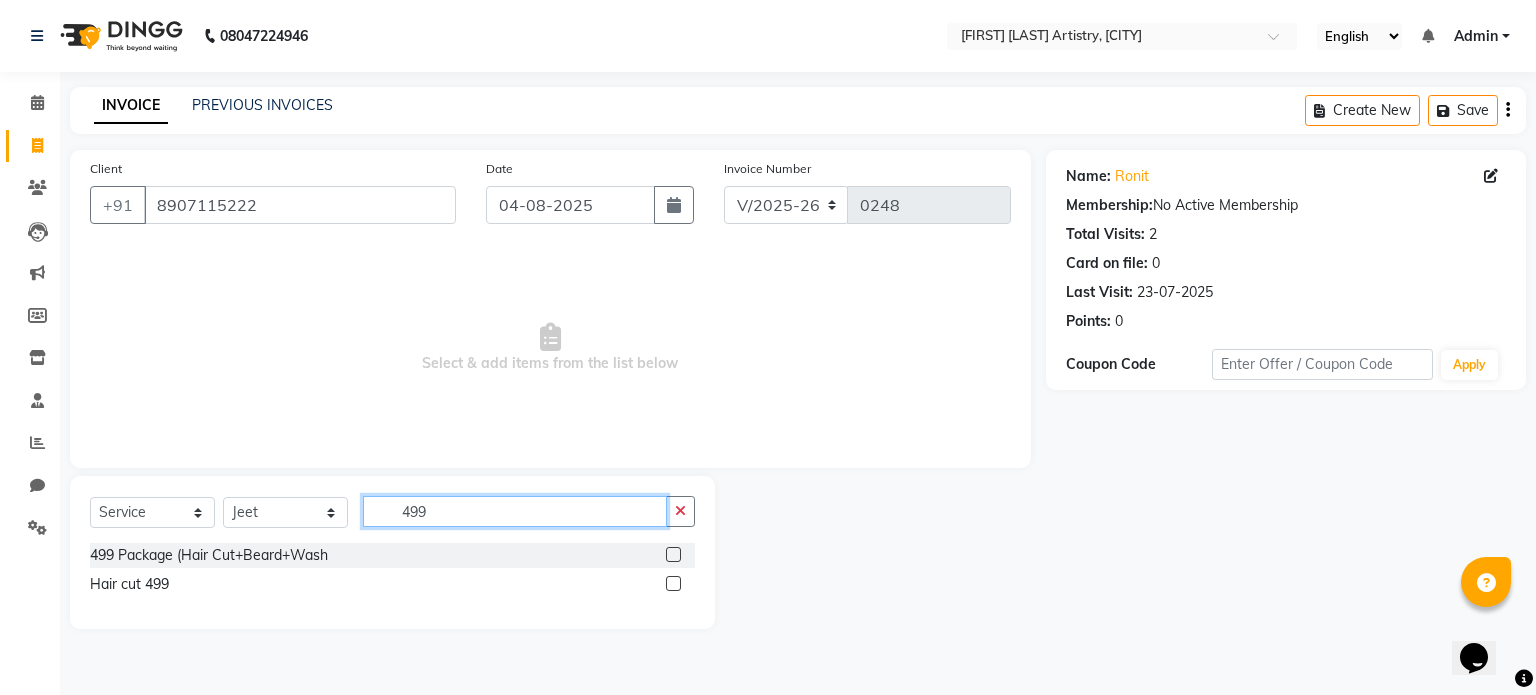 type on "499" 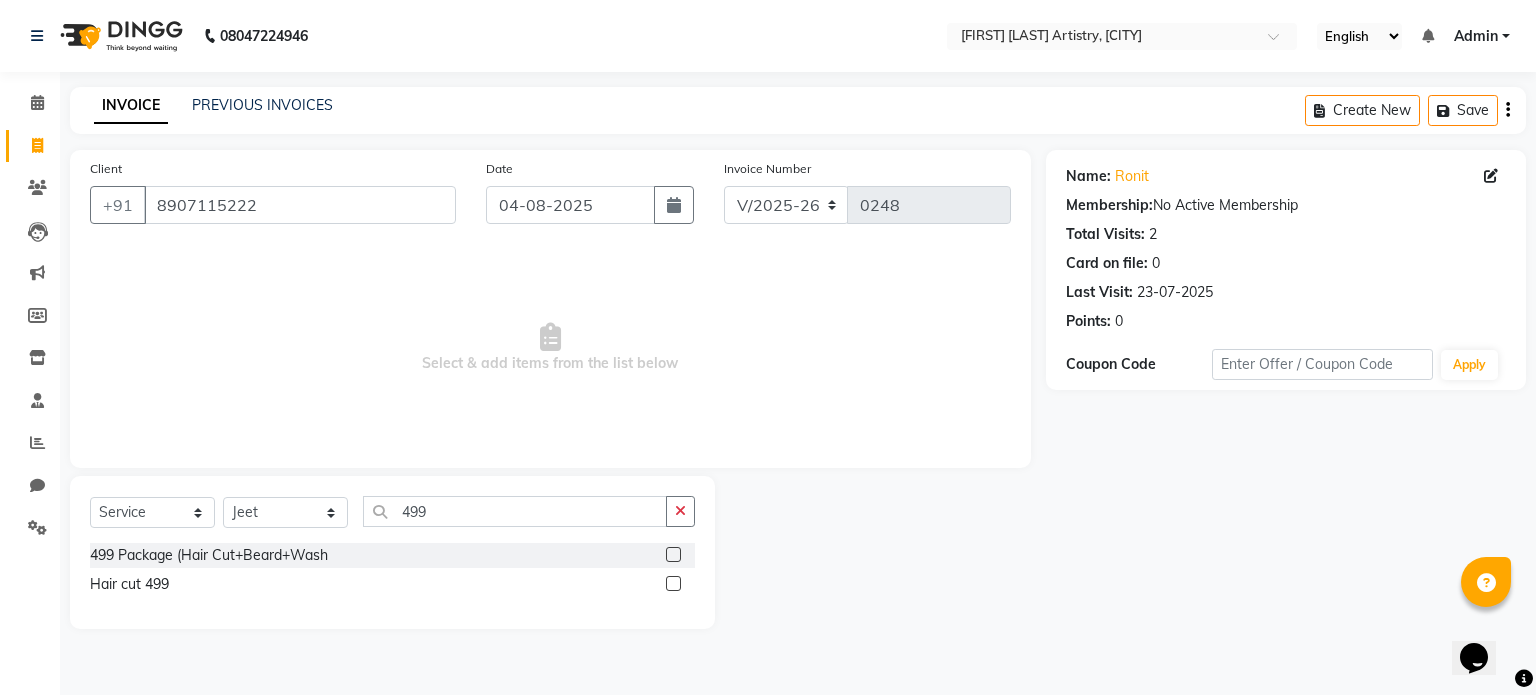 click 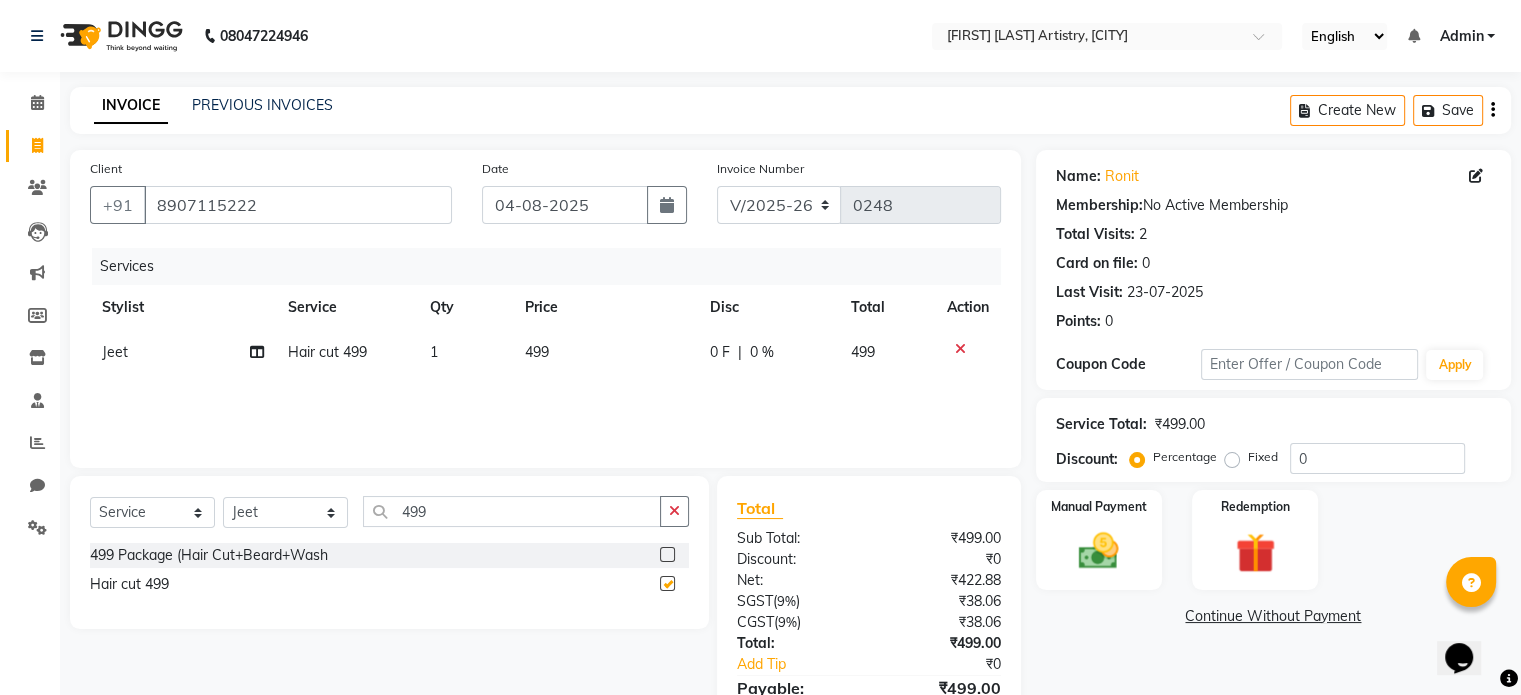 checkbox on "false" 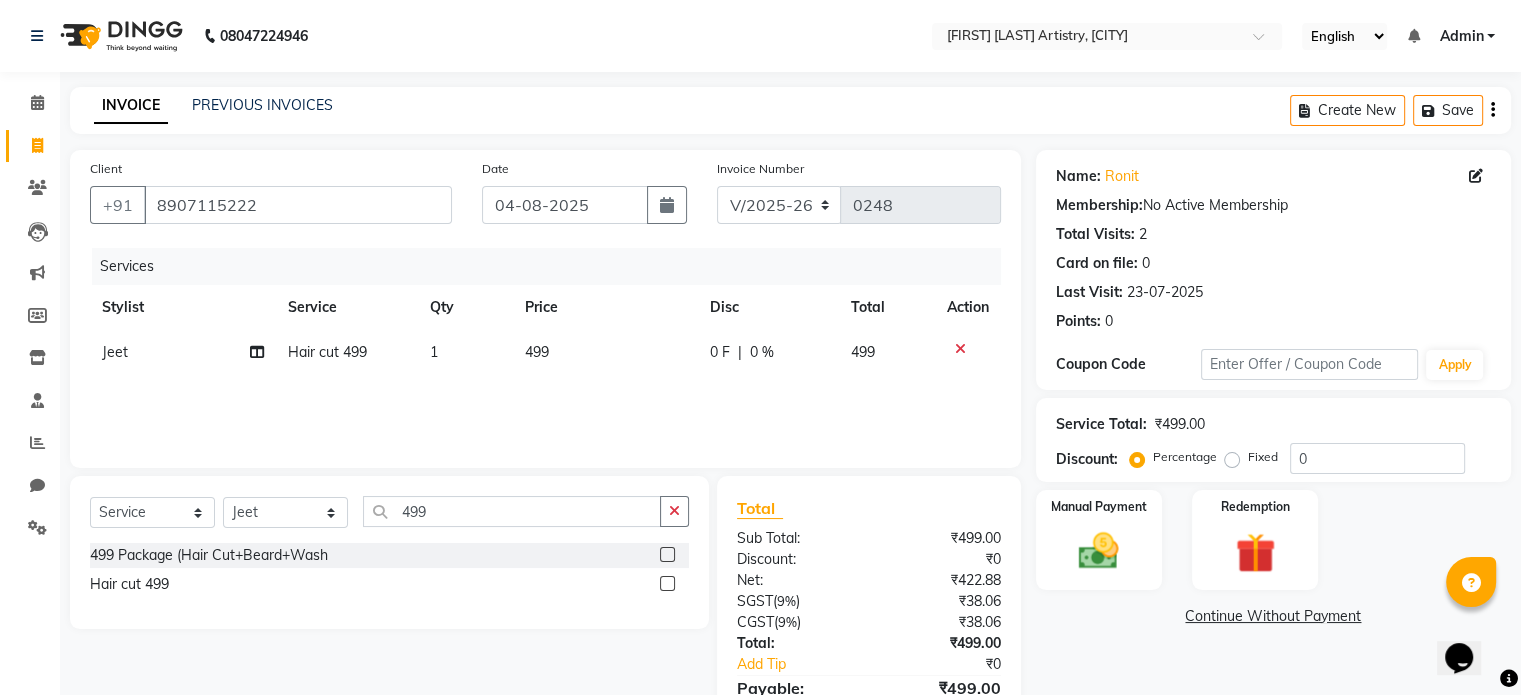 click 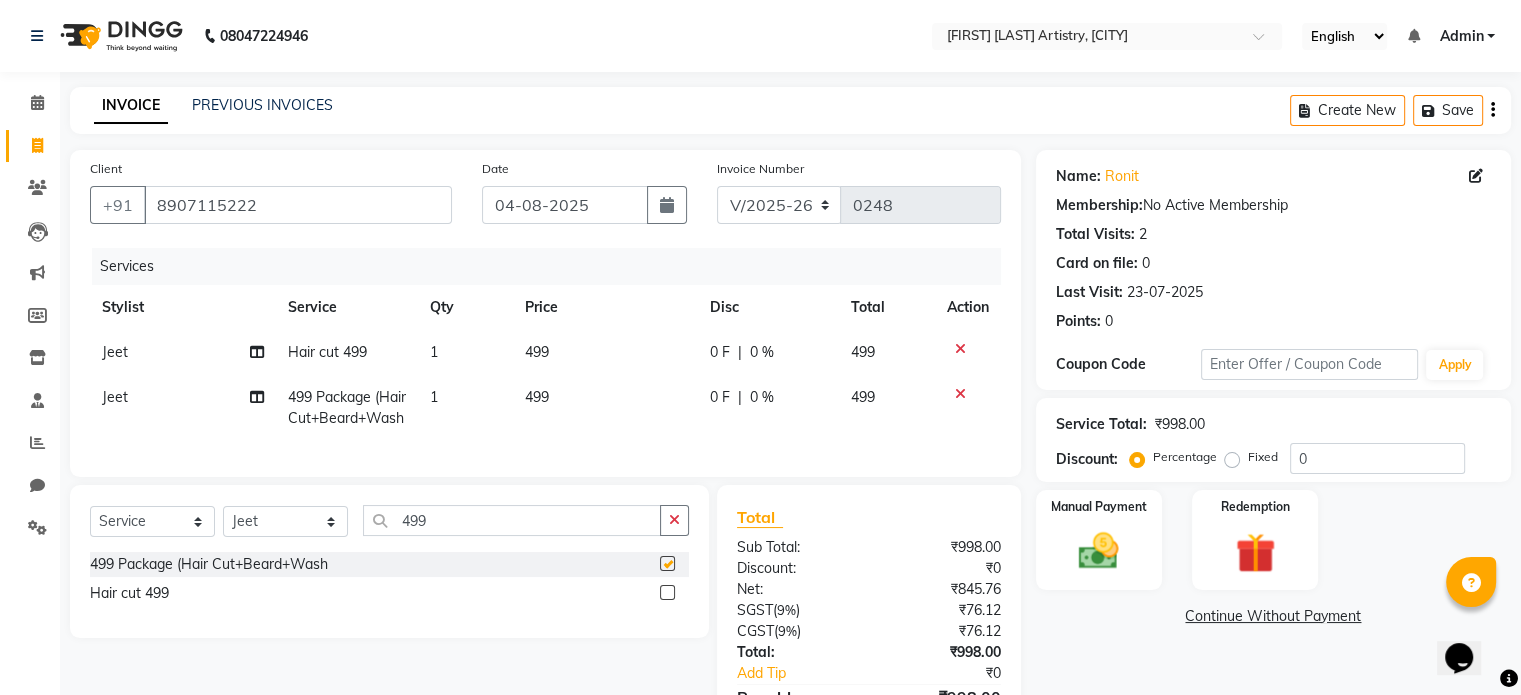 checkbox on "false" 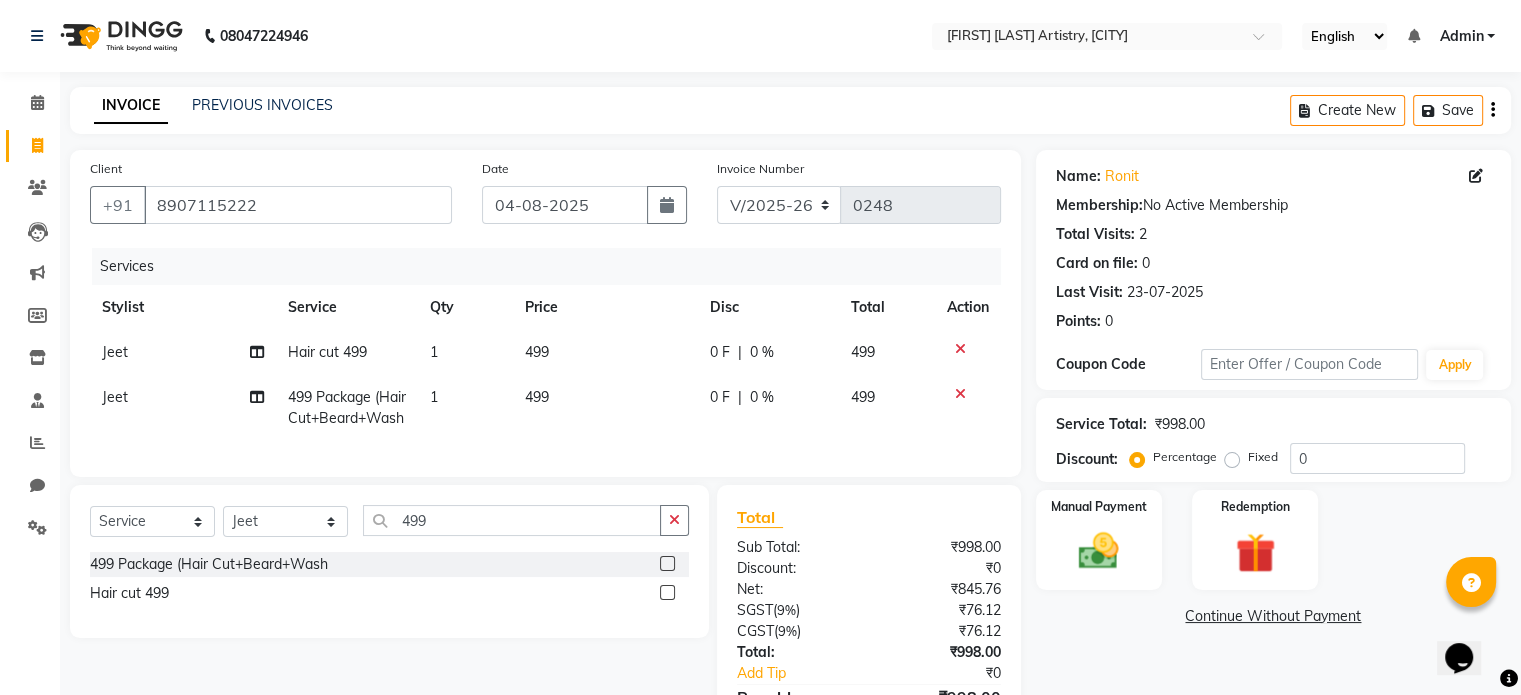 click 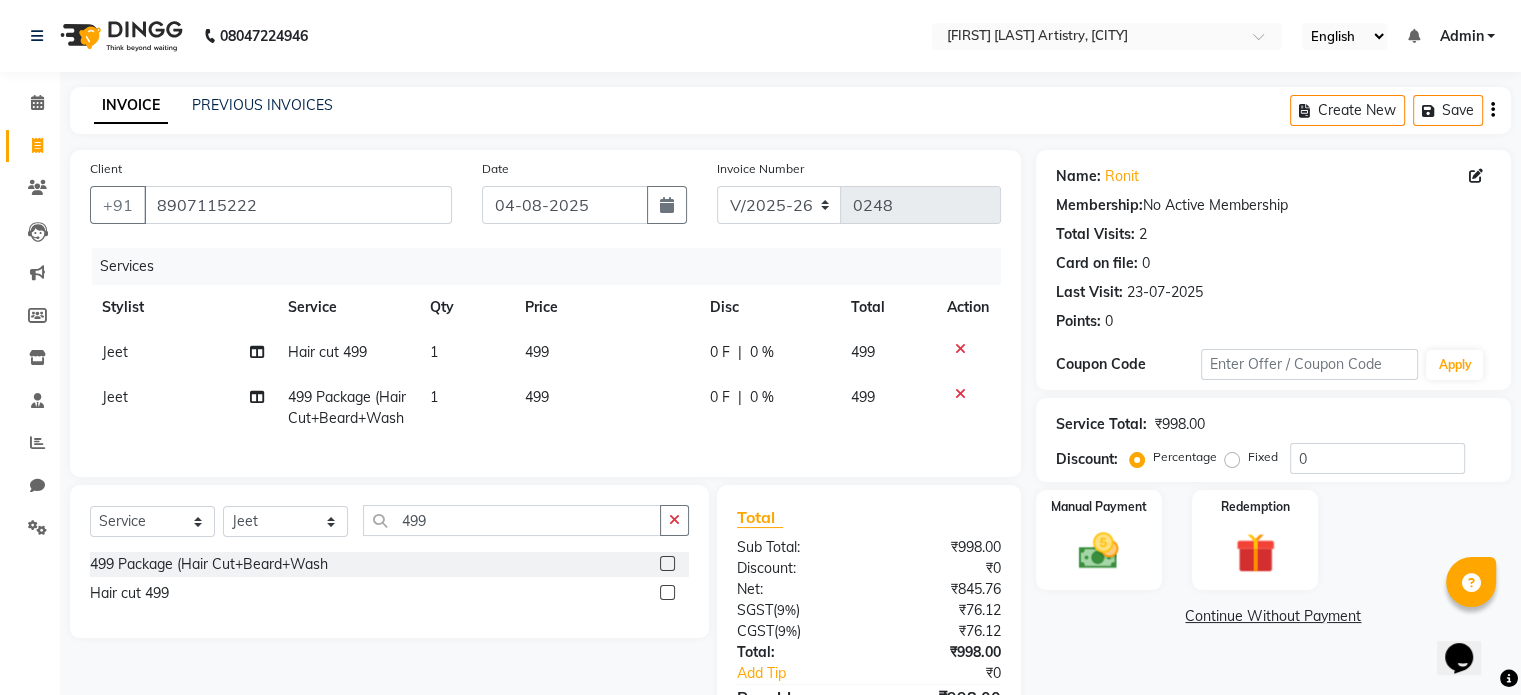 click 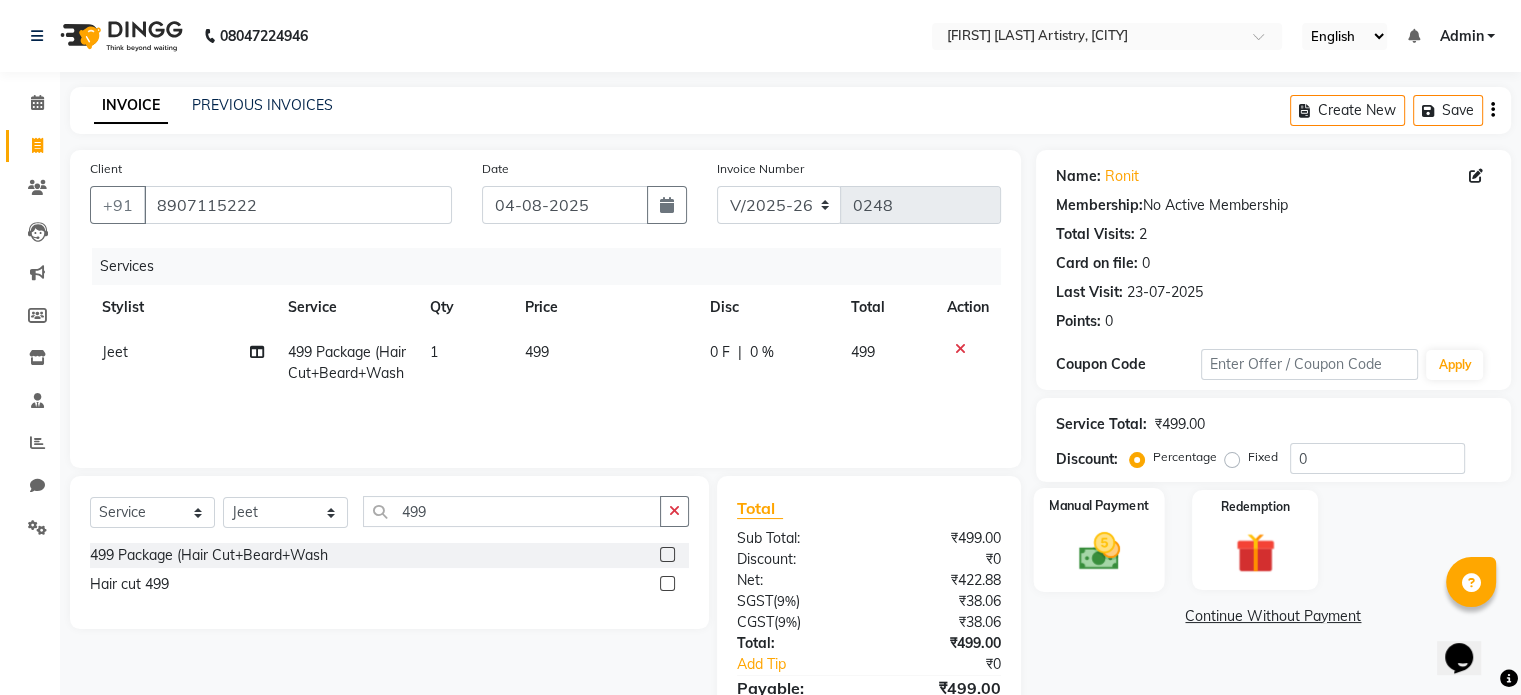 scroll, scrollTop: 105, scrollLeft: 0, axis: vertical 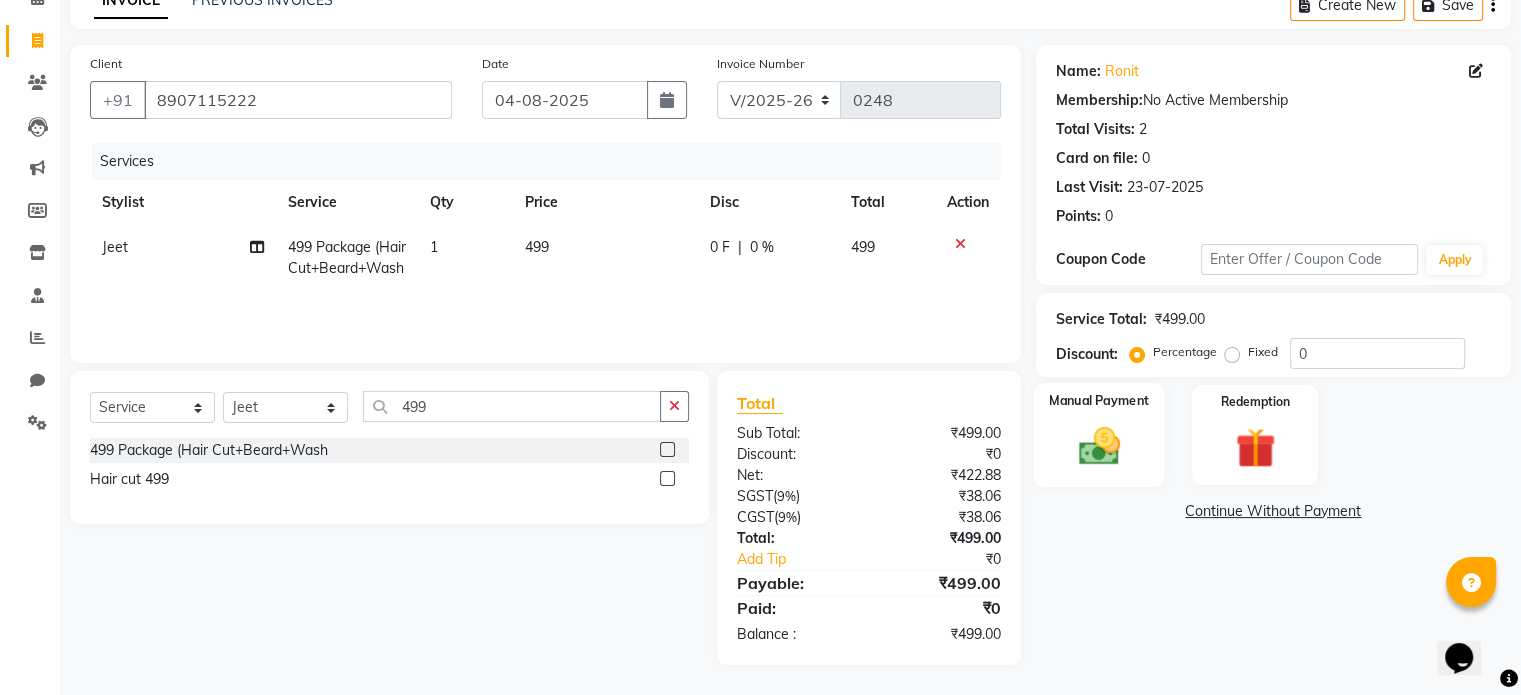 click 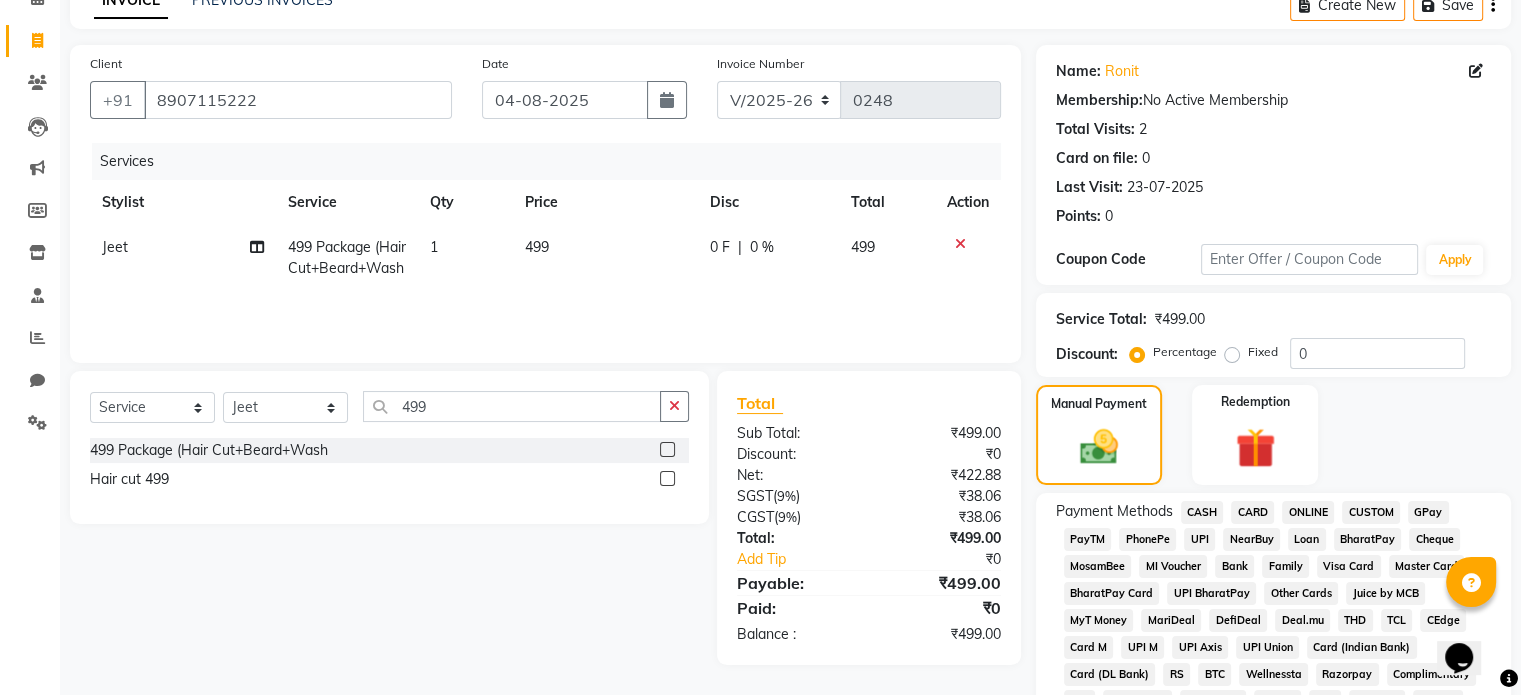 click on "CASH" 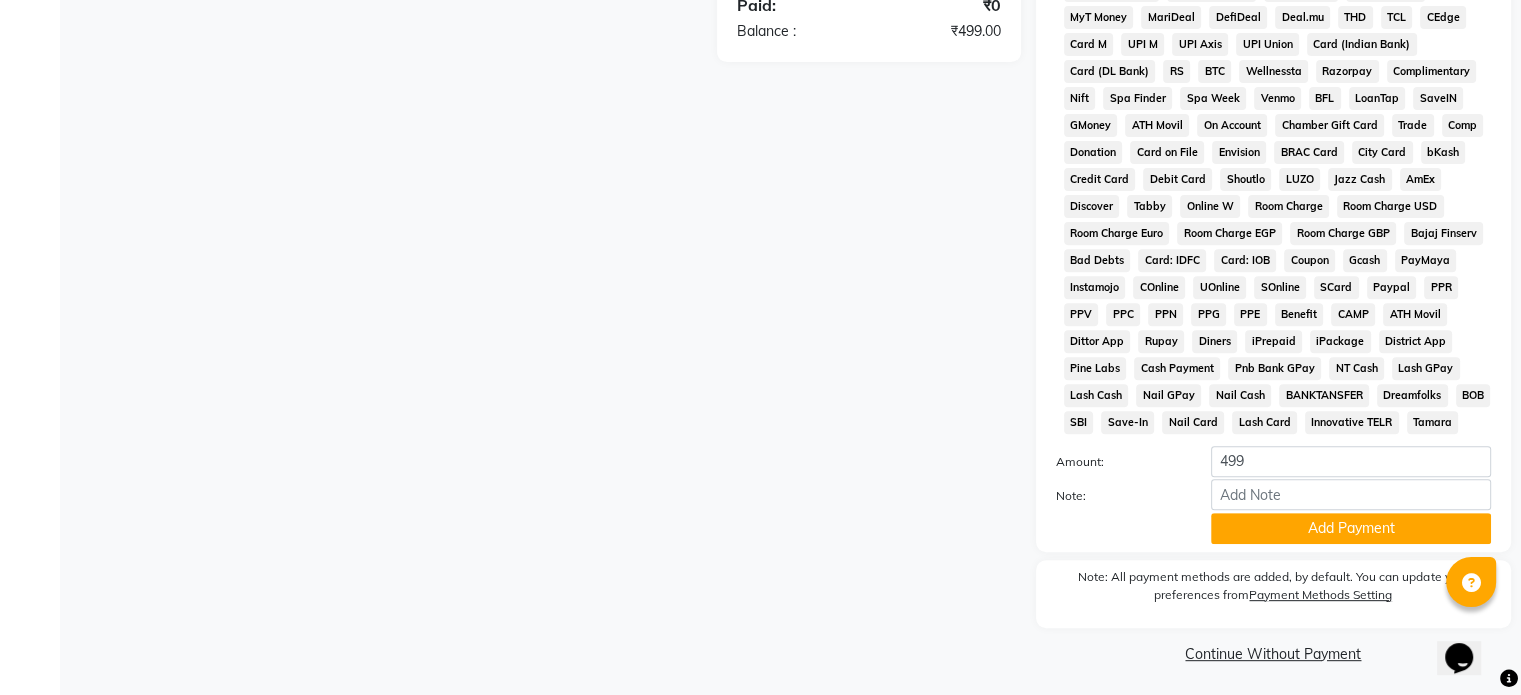 scroll, scrollTop: 728, scrollLeft: 0, axis: vertical 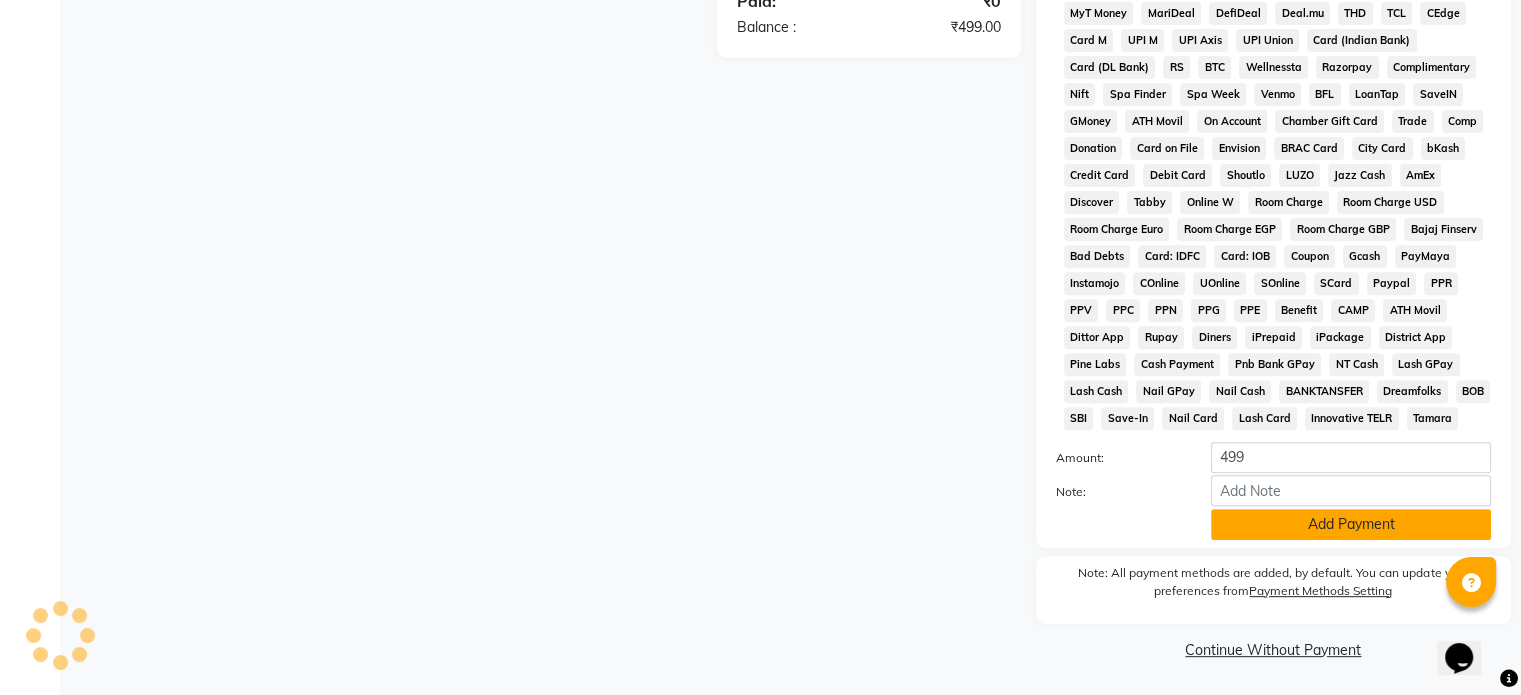 click on "Add Payment" 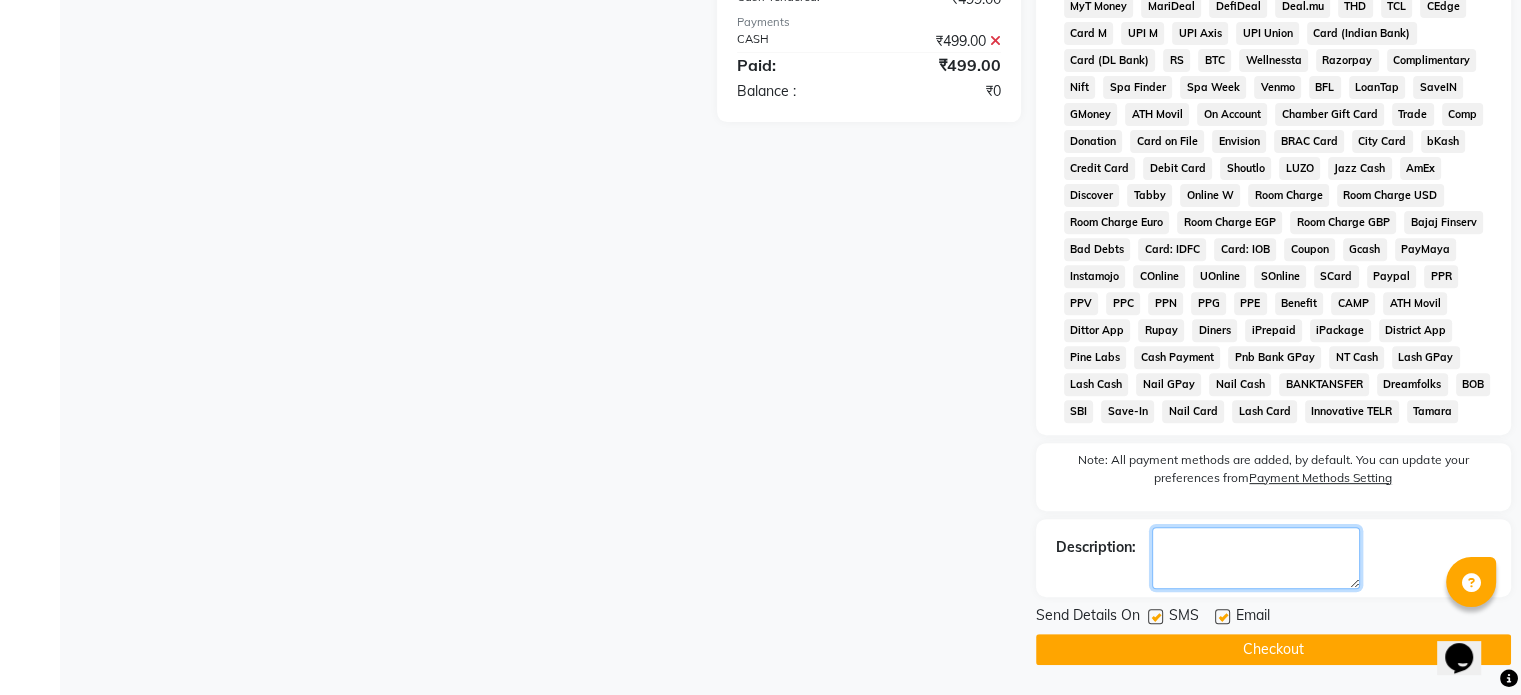 click 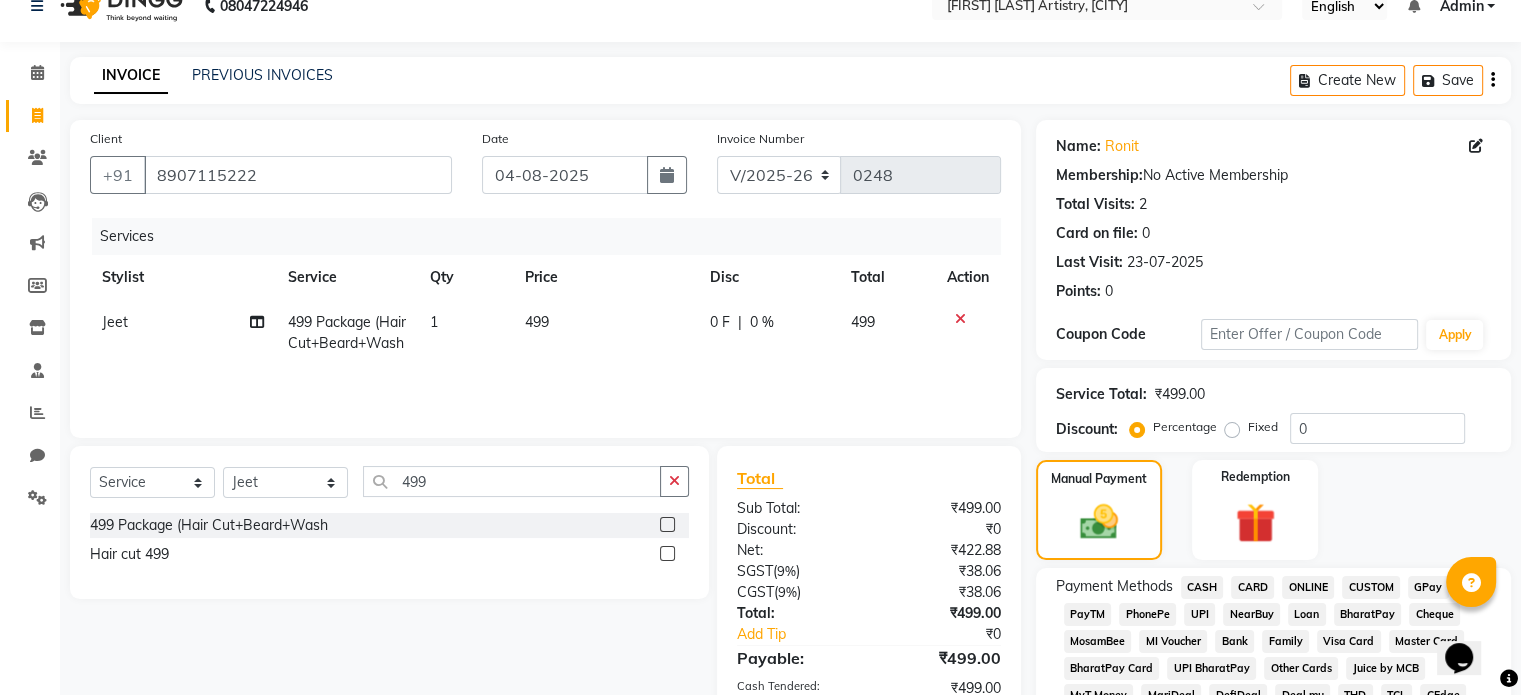 scroll, scrollTop: 0, scrollLeft: 0, axis: both 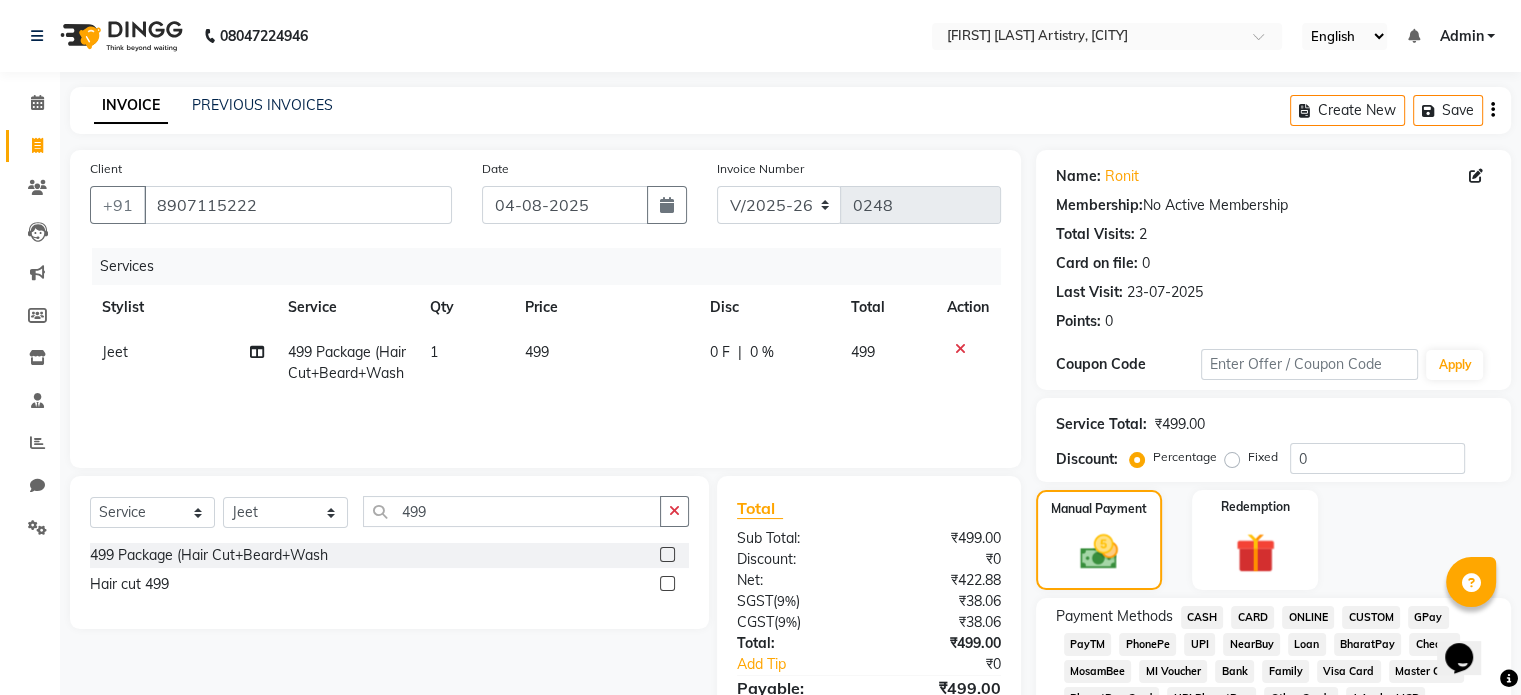 type on "job card 278" 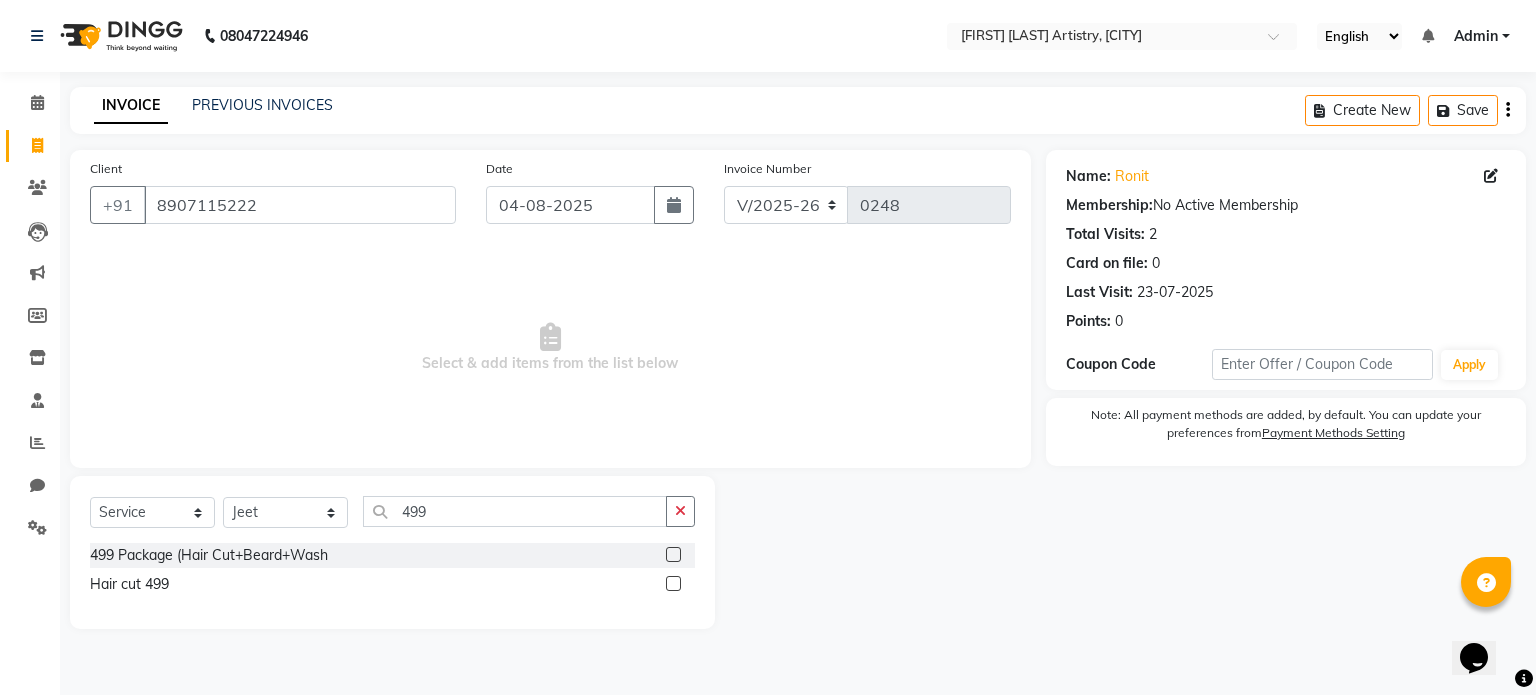 click 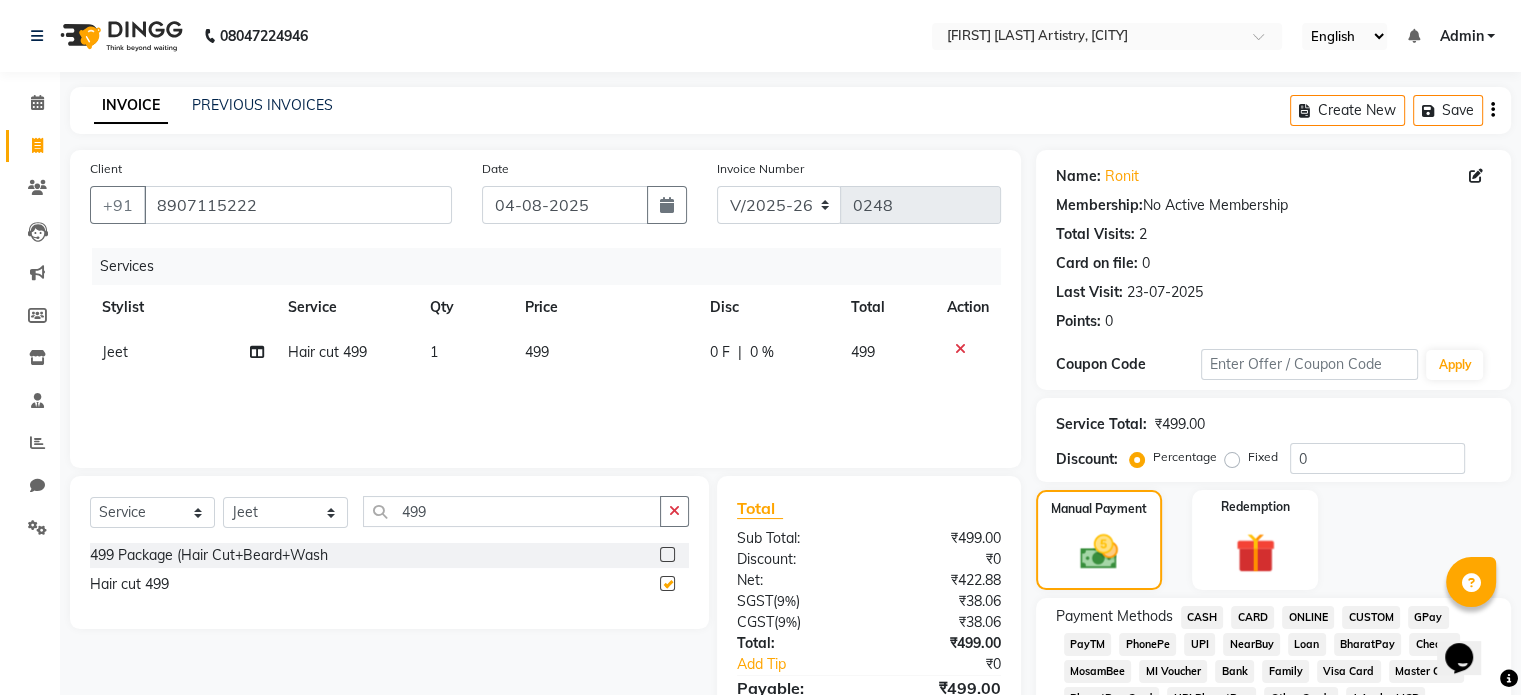 checkbox on "false" 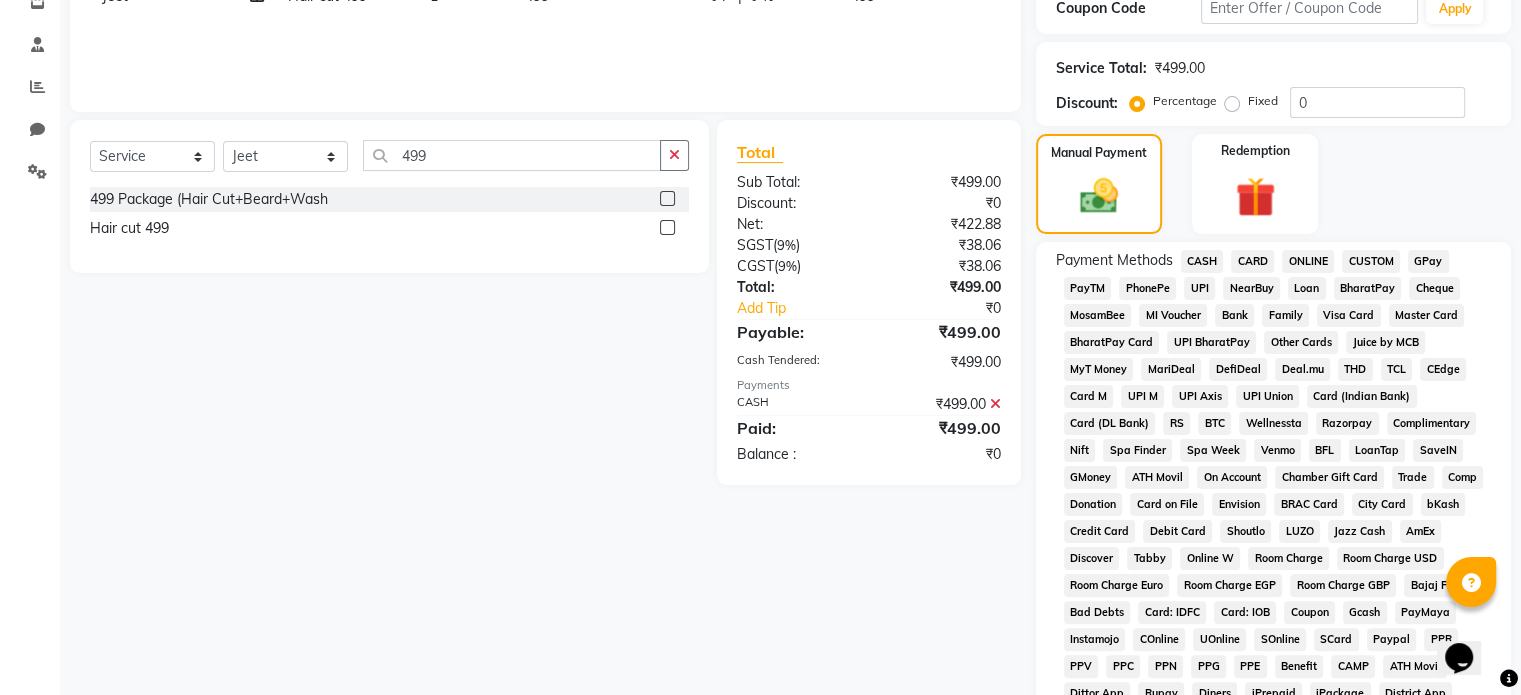 scroll, scrollTop: 354, scrollLeft: 0, axis: vertical 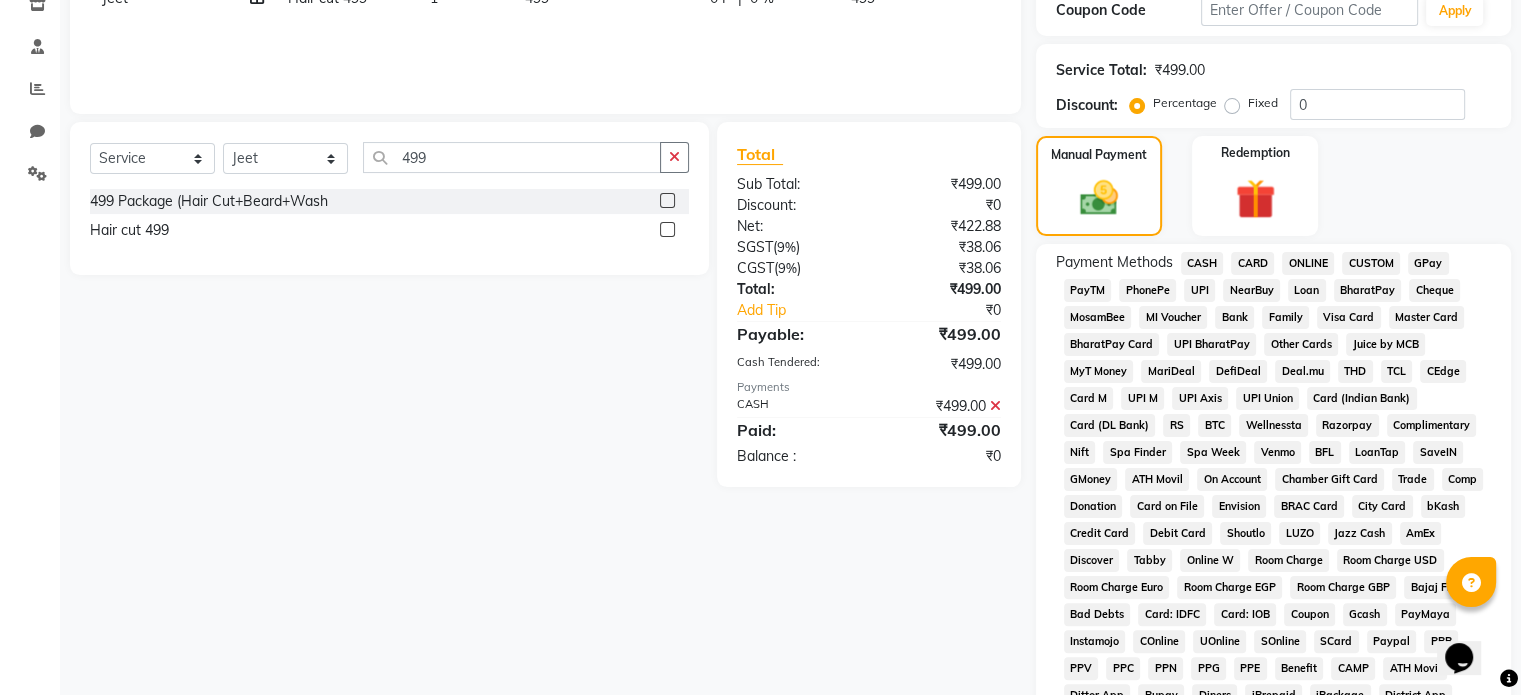 click 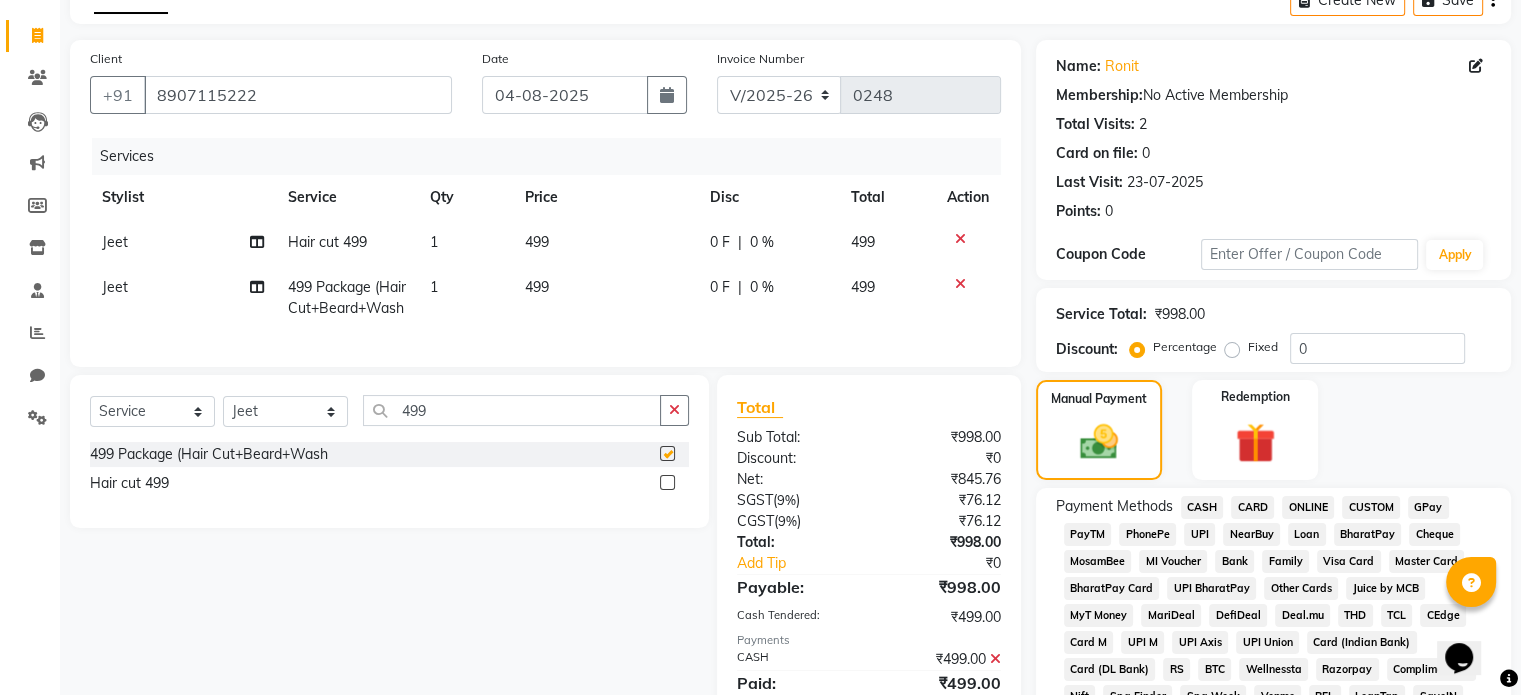 checkbox on "false" 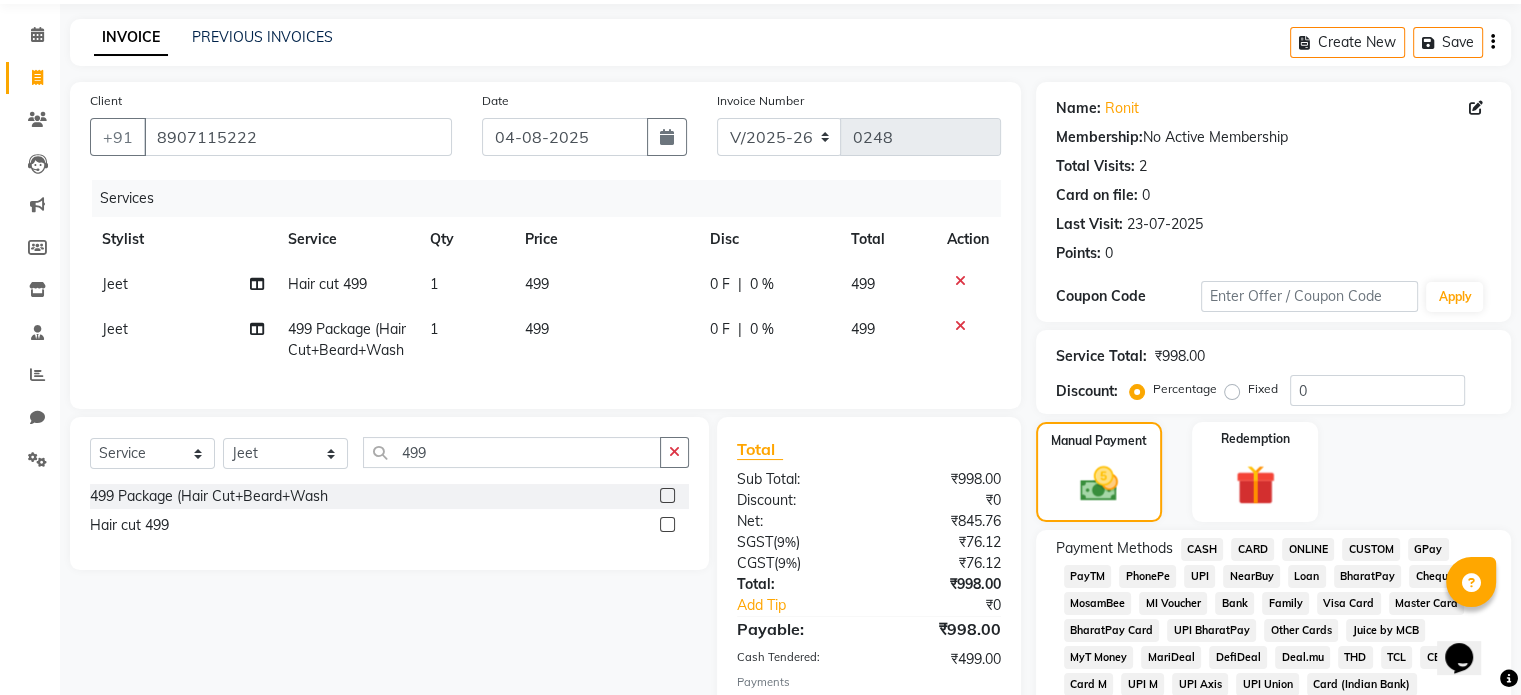 scroll, scrollTop: 66, scrollLeft: 0, axis: vertical 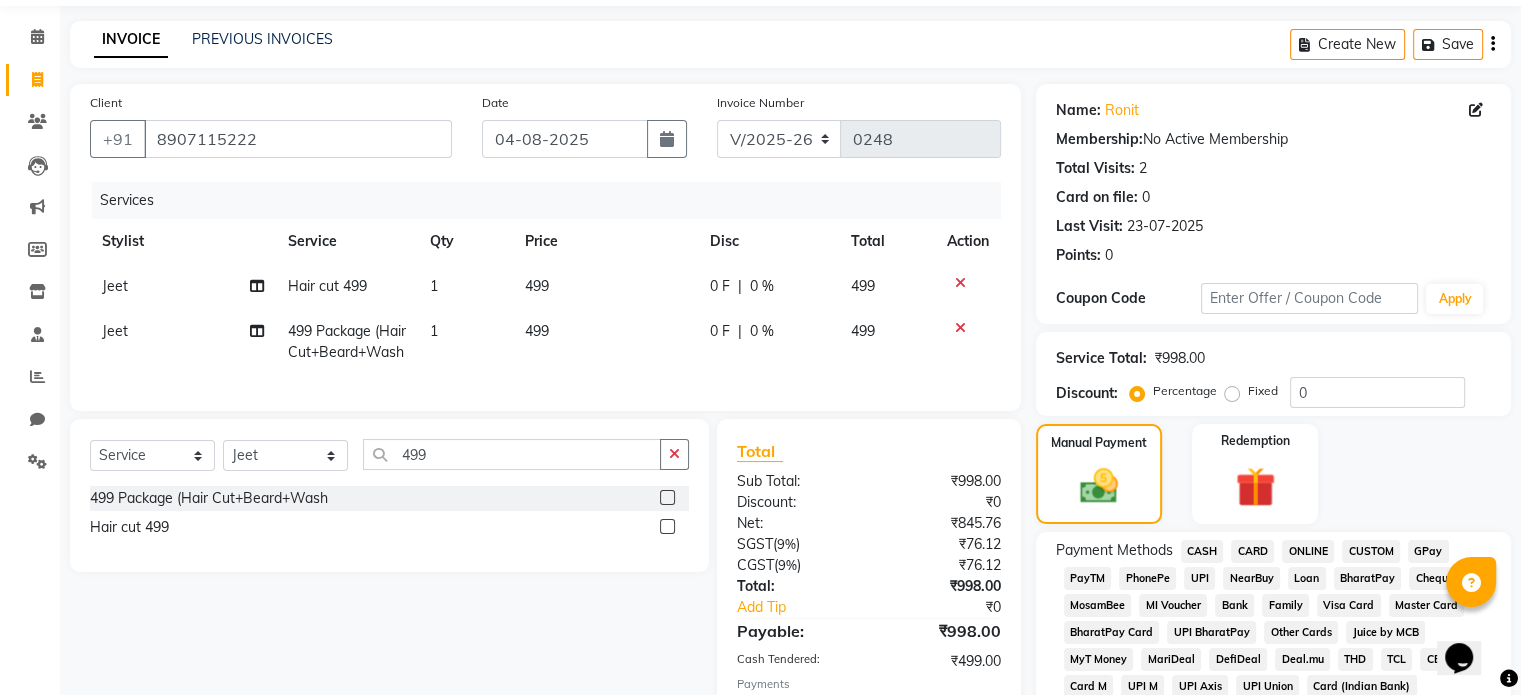 click 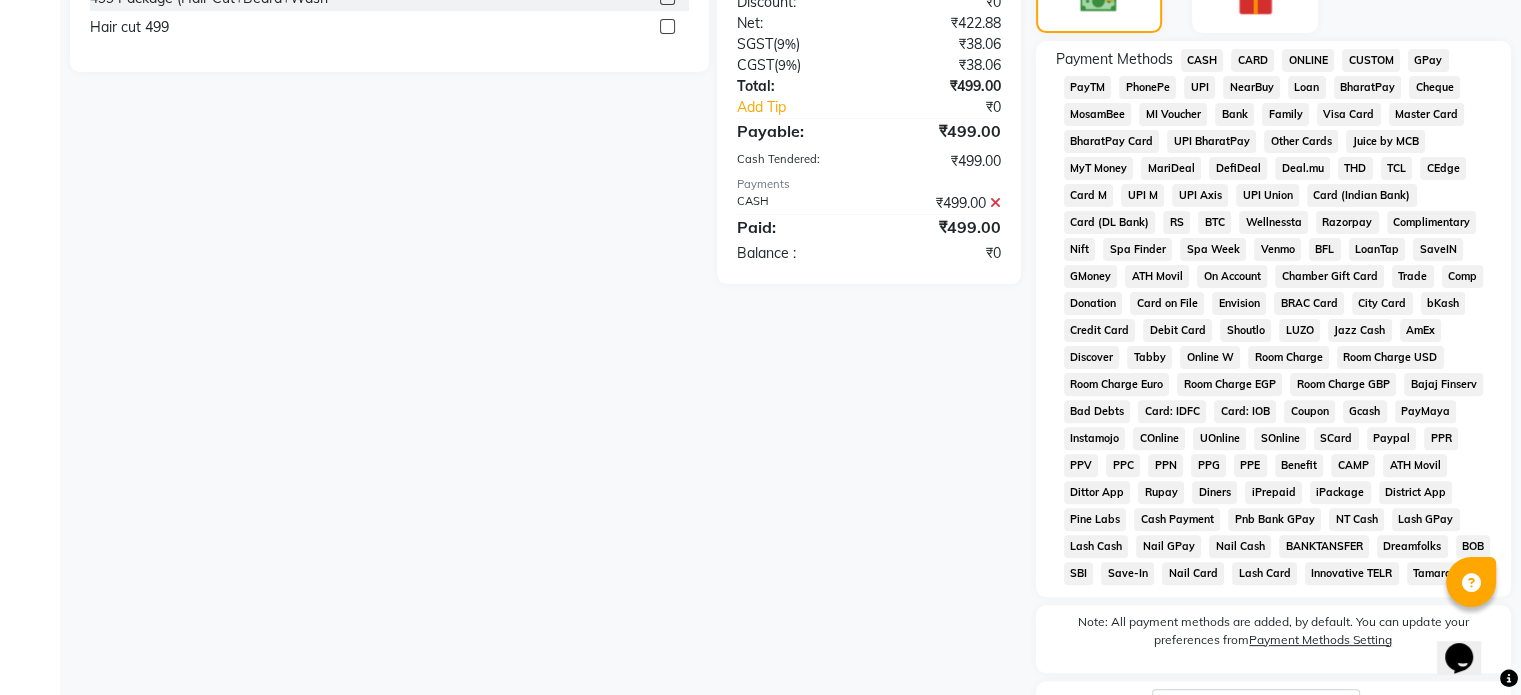 scroll, scrollTop: 733, scrollLeft: 0, axis: vertical 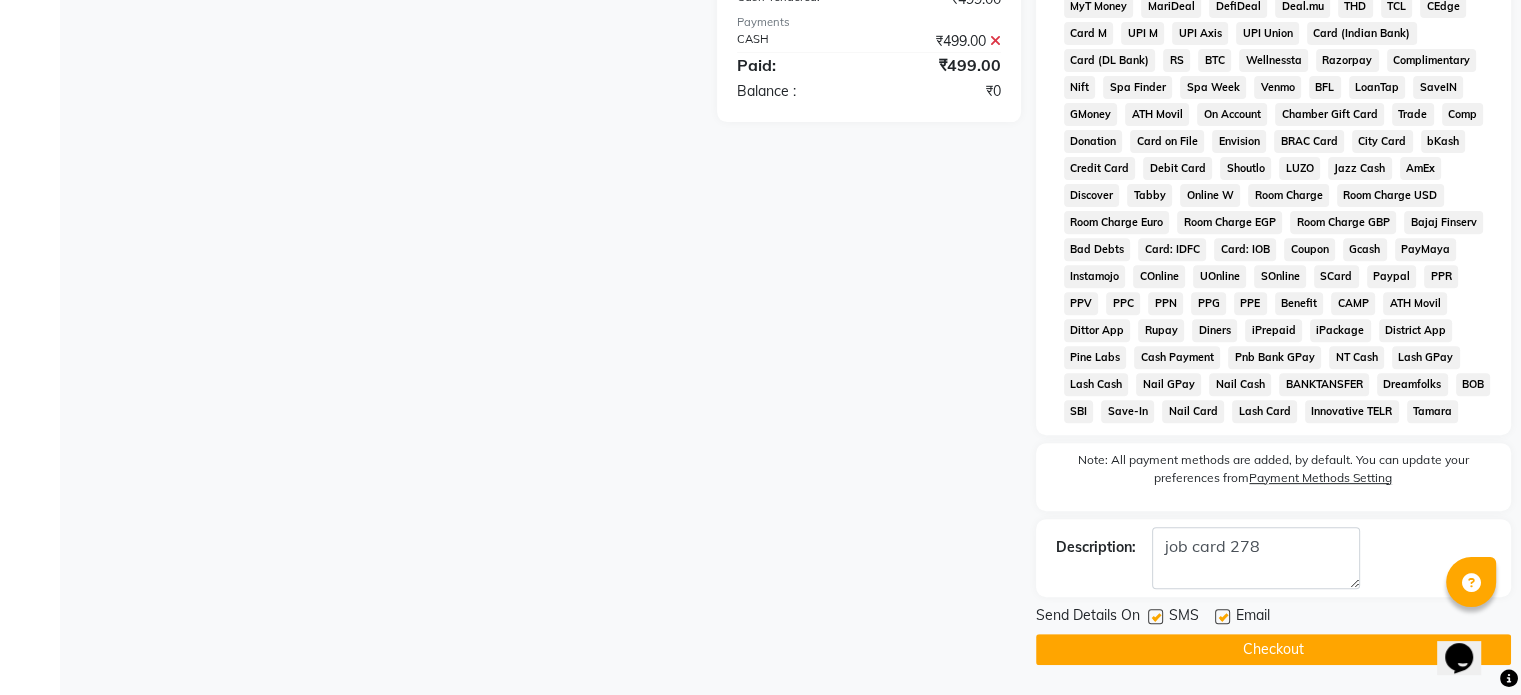click on "Checkout" 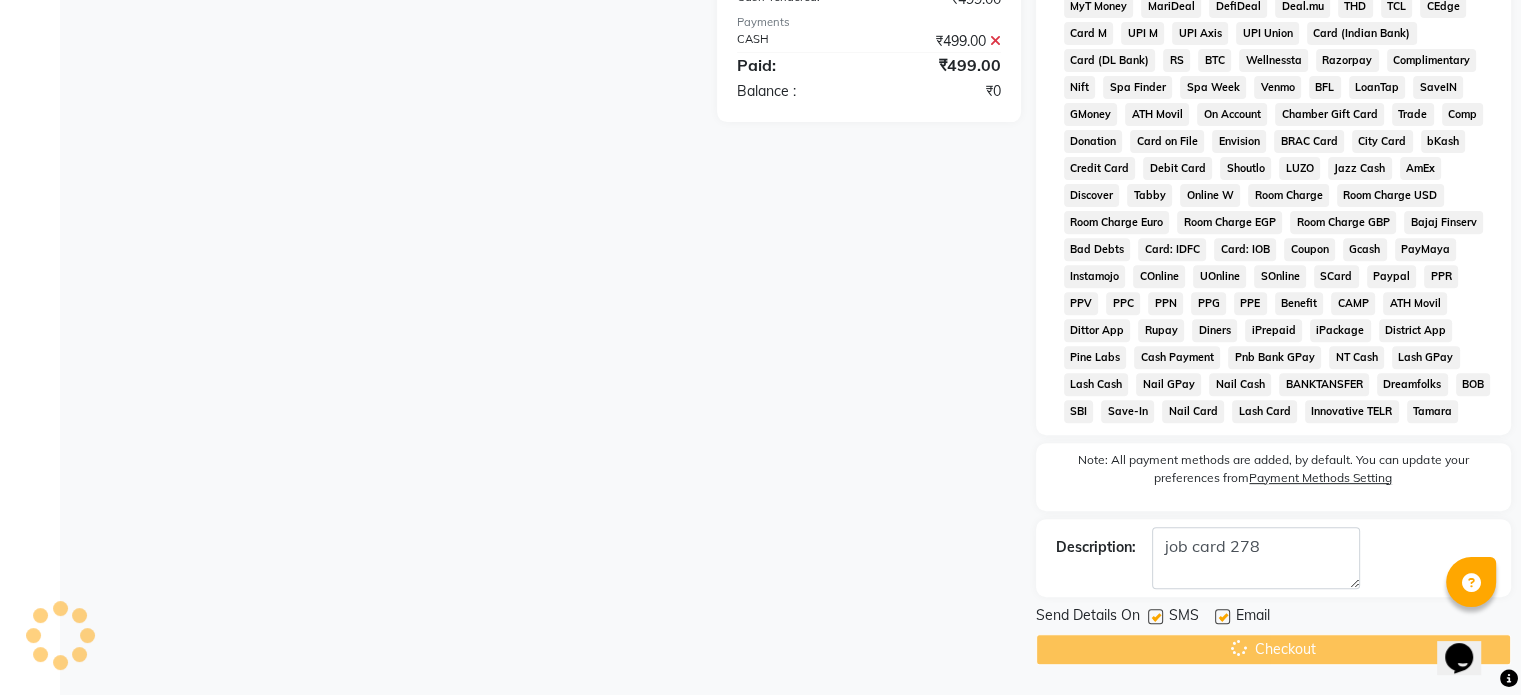 scroll, scrollTop: 0, scrollLeft: 0, axis: both 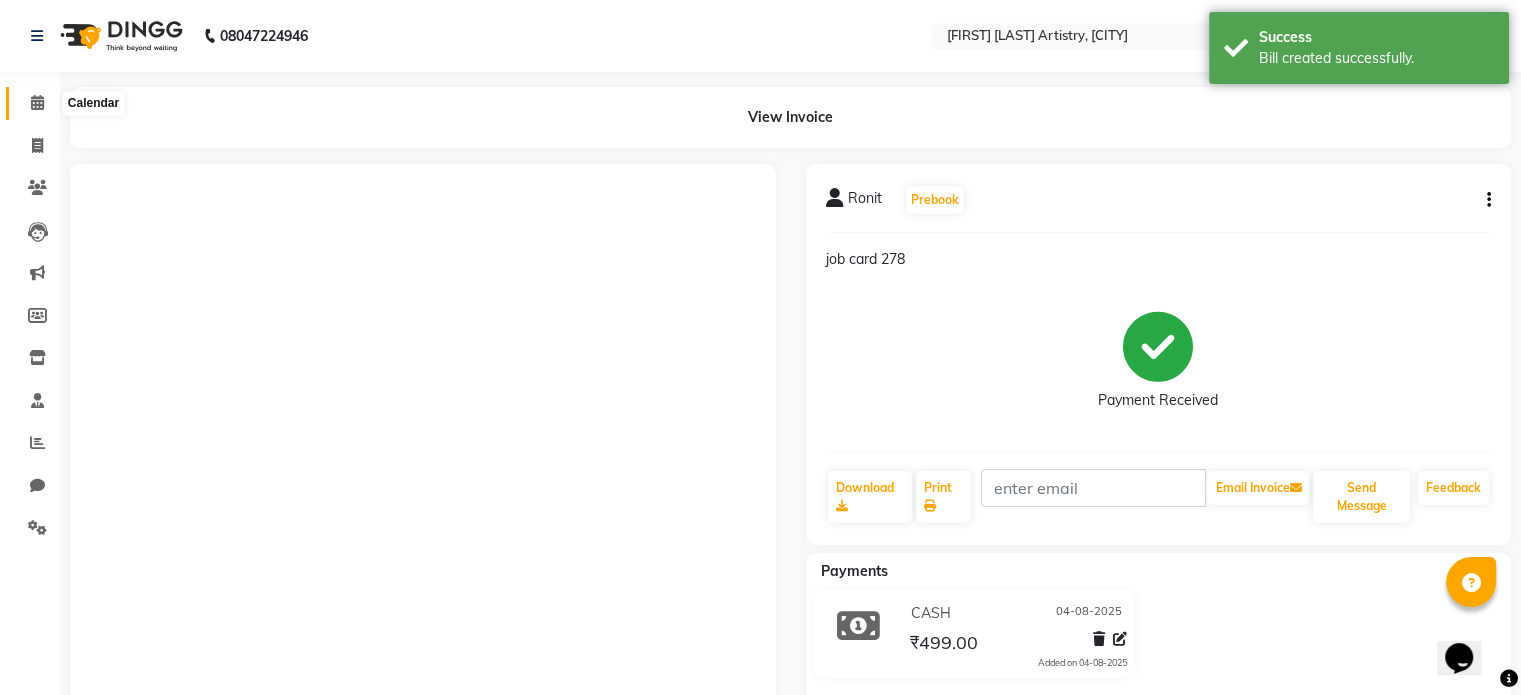 click 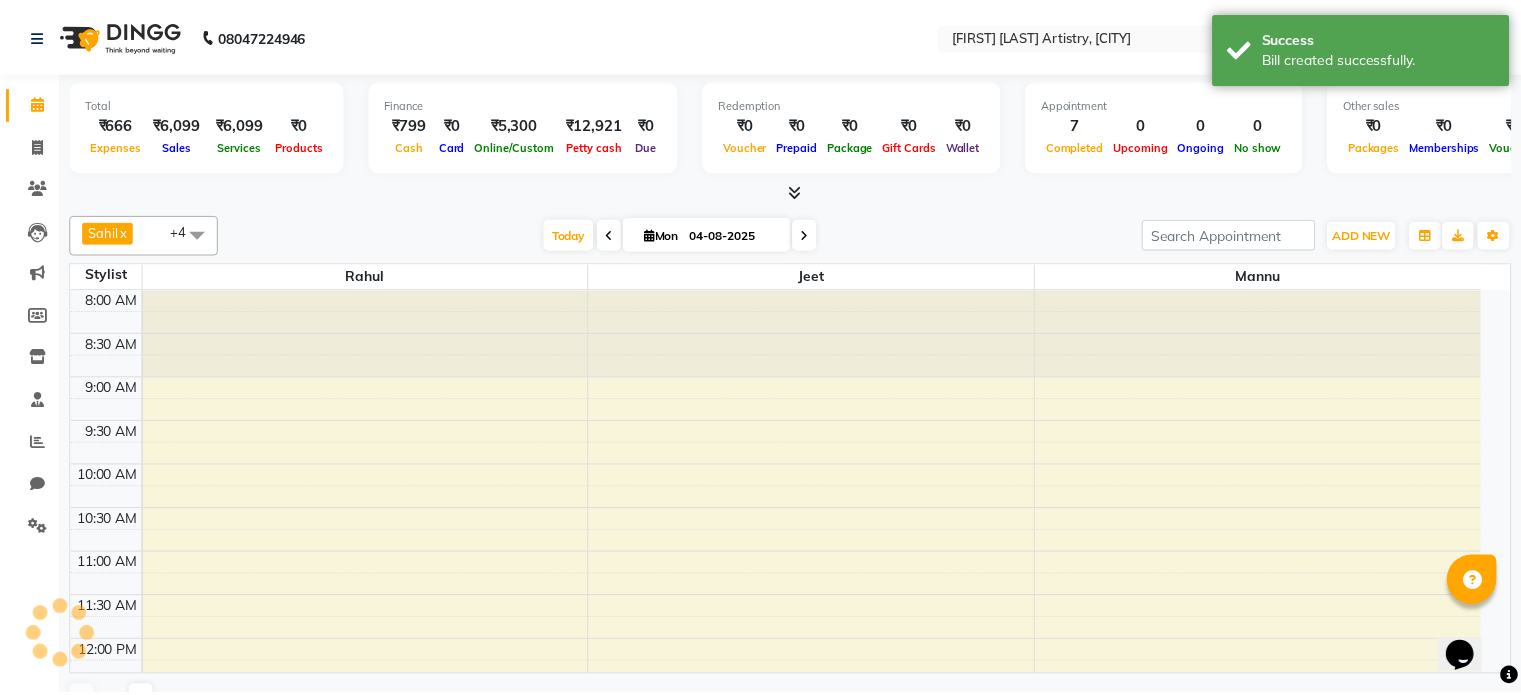 scroll, scrollTop: 0, scrollLeft: 0, axis: both 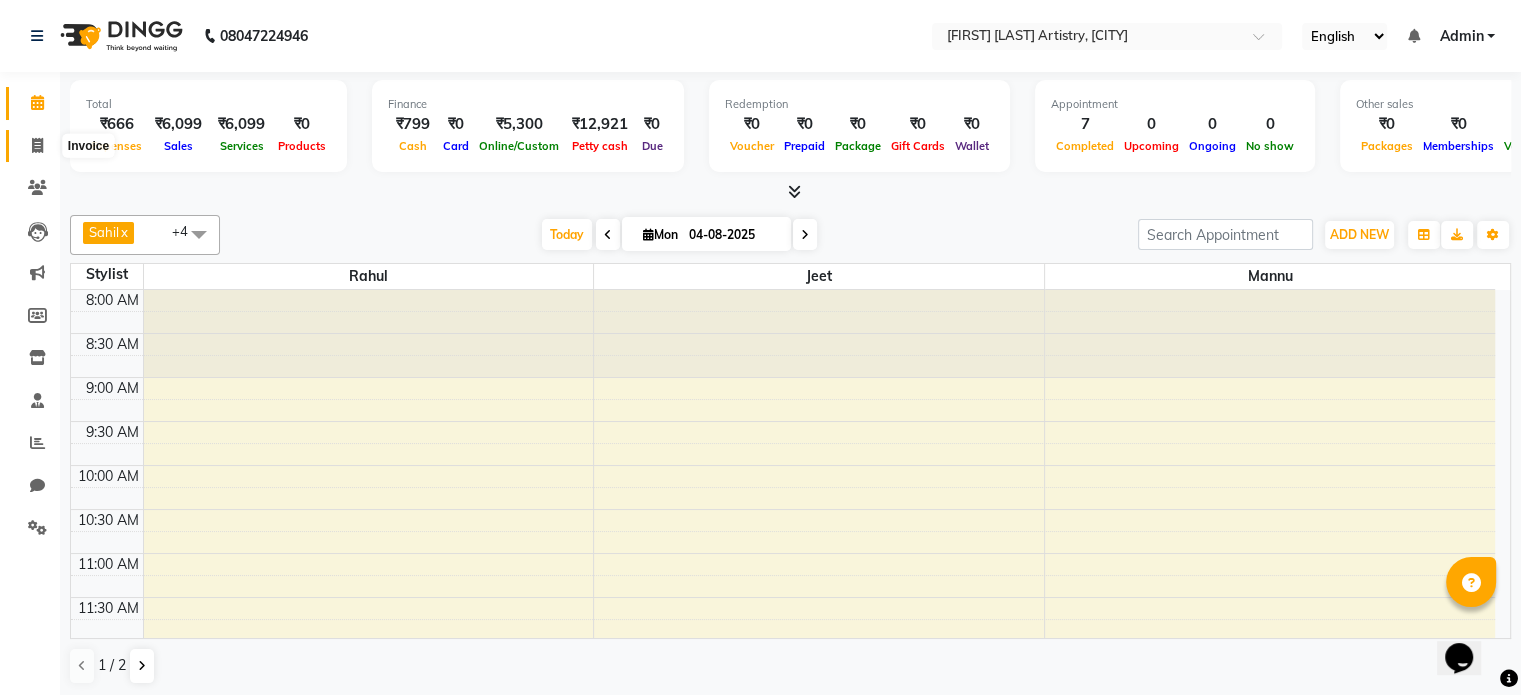 click 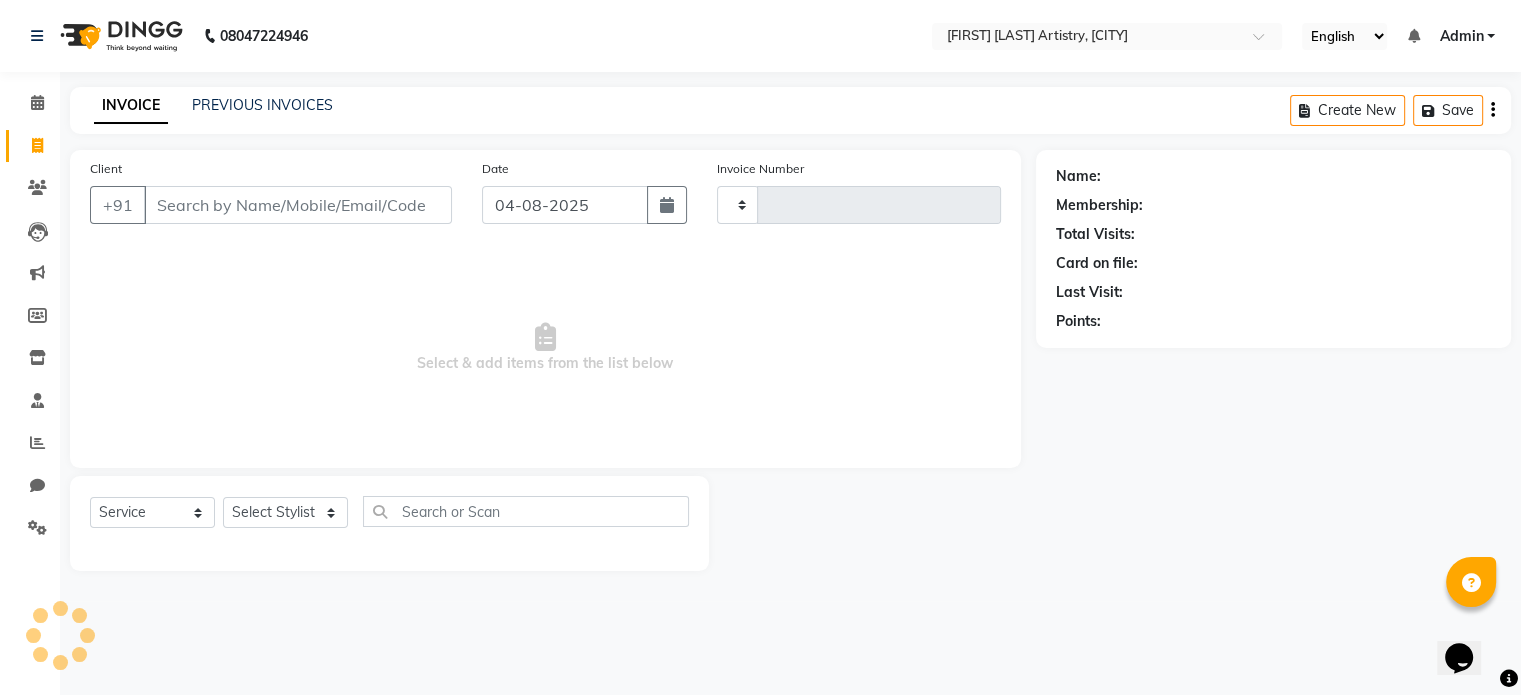 scroll, scrollTop: 0, scrollLeft: 0, axis: both 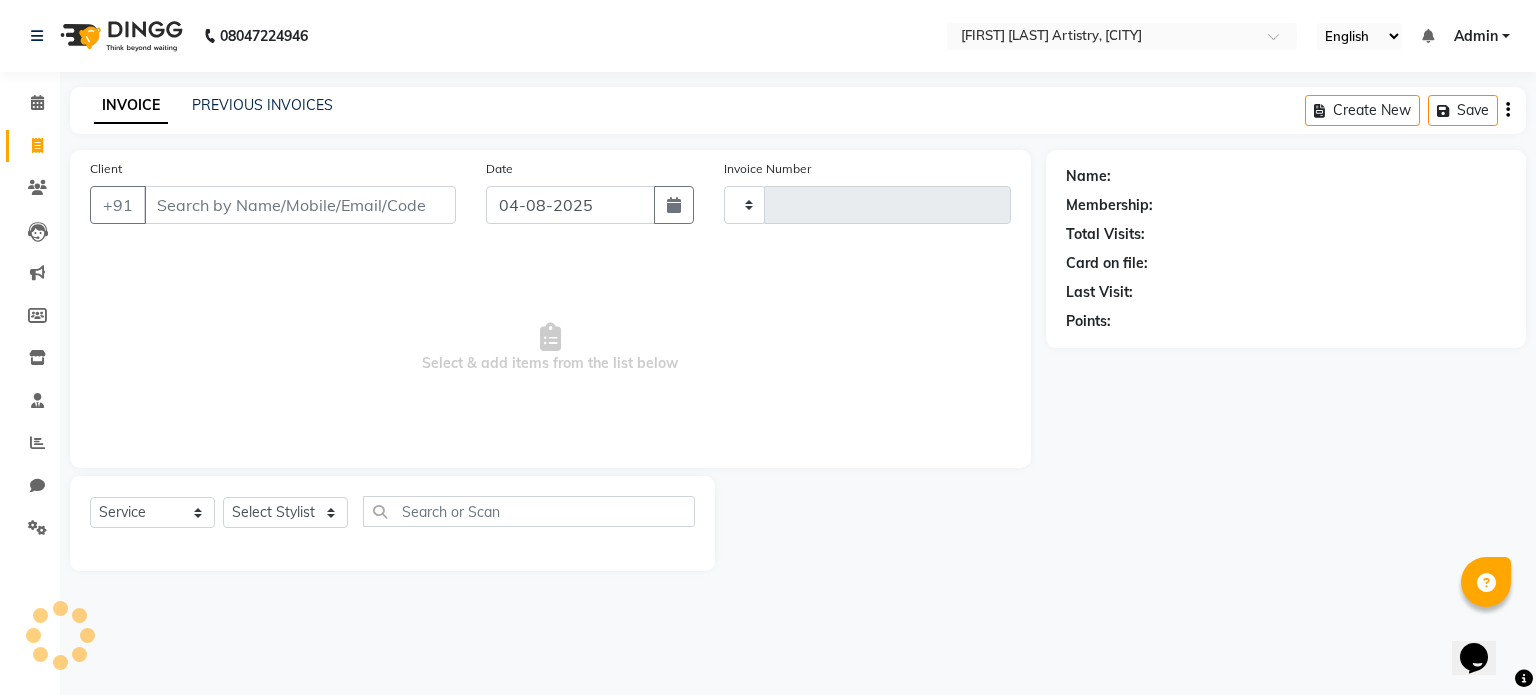 type on "0249" 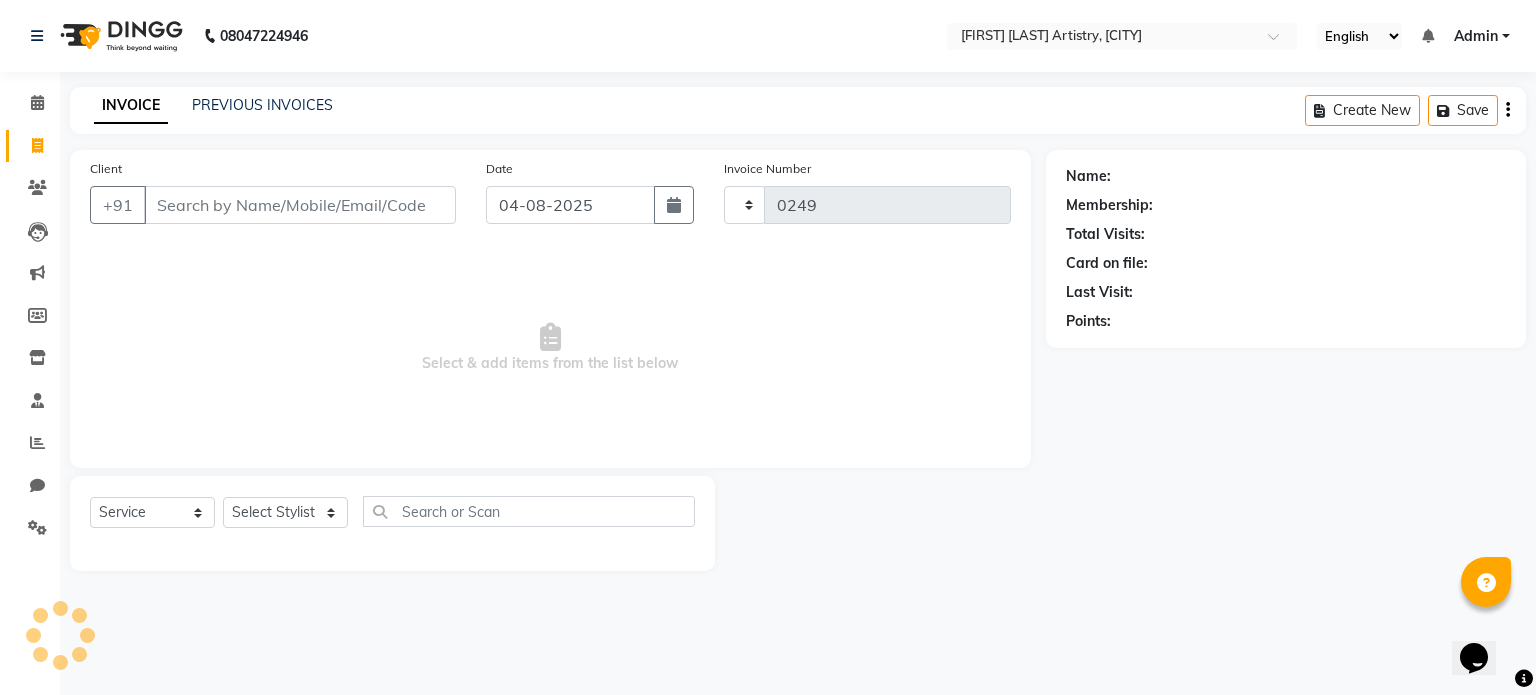 select on "8322" 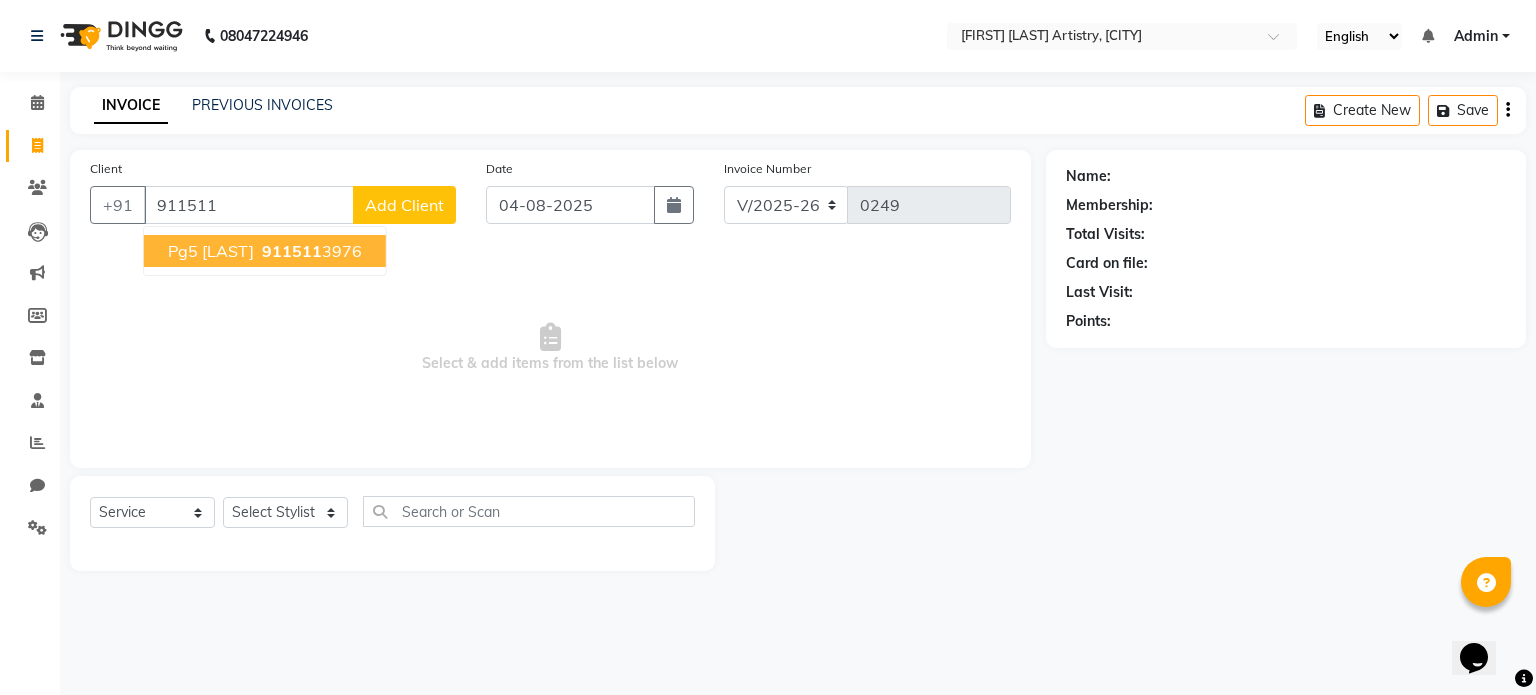 click on "[FIRST]   [PHONE]" at bounding box center (265, 251) 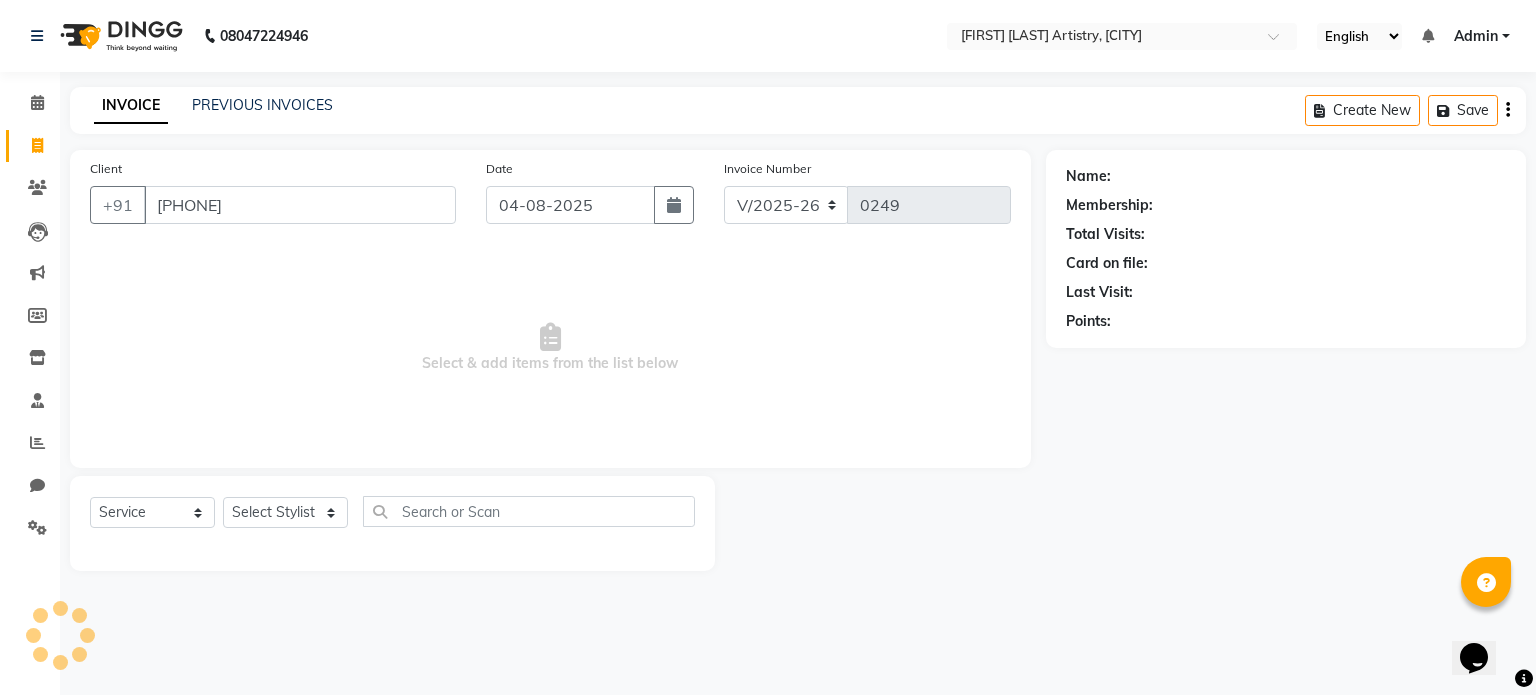 type on "[PHONE]" 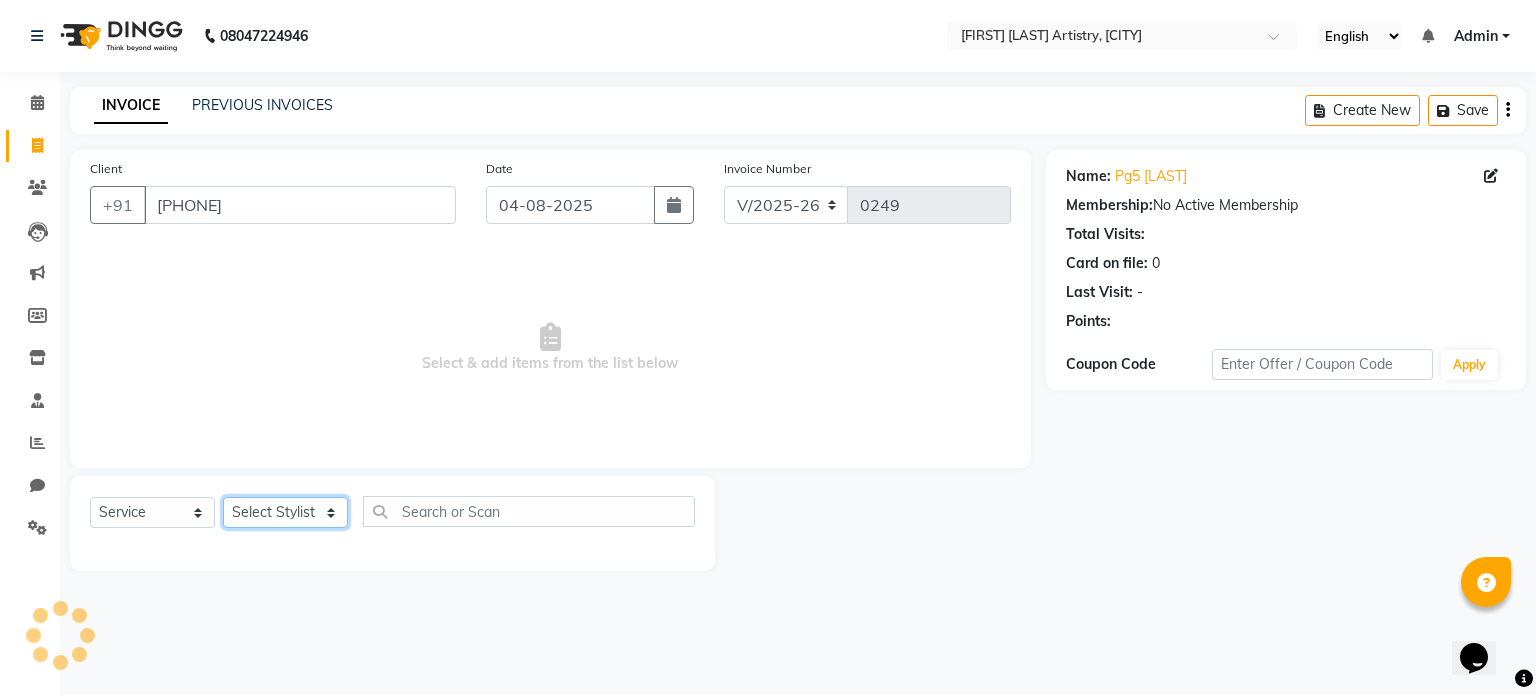 click on "Select Stylist Jeet Lakshmi Mannu Parneet Gandhi Rahul Sagar Sahil Sana" 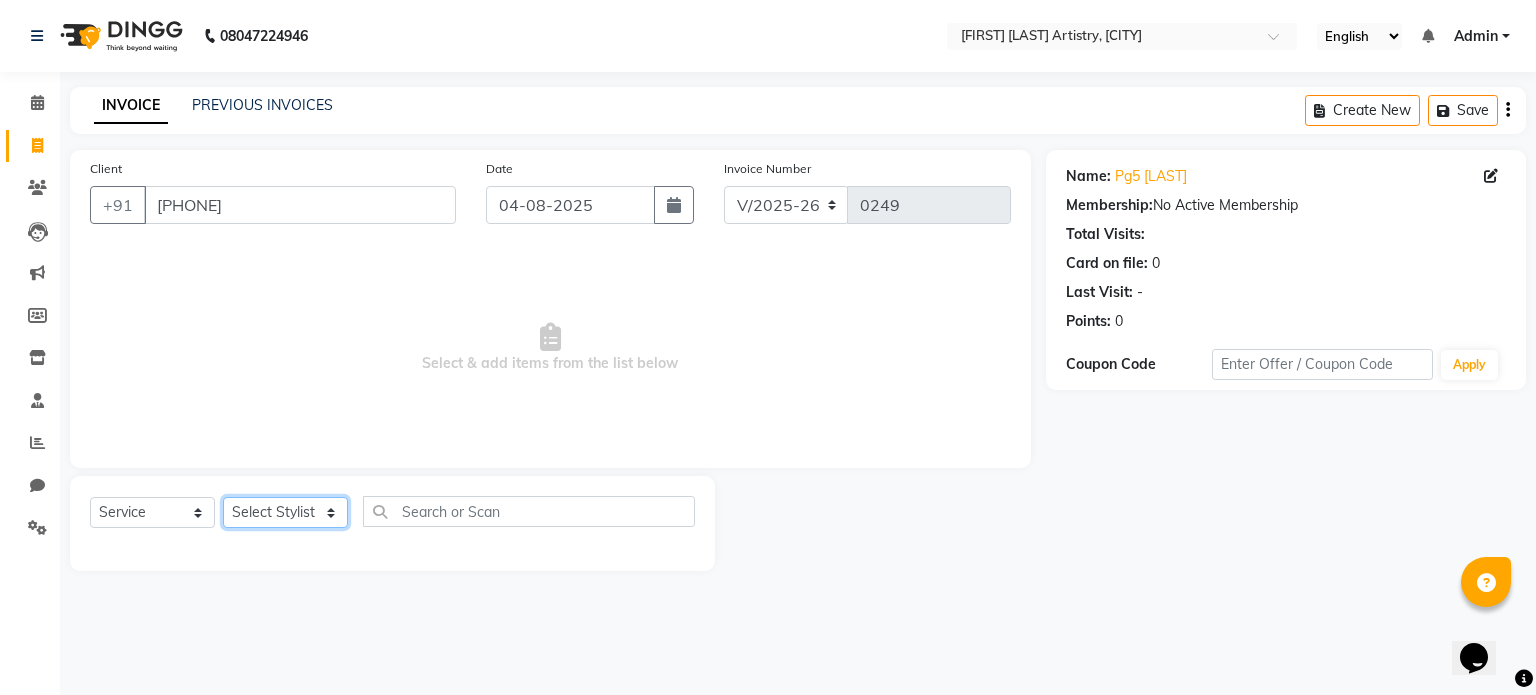 select on "80740" 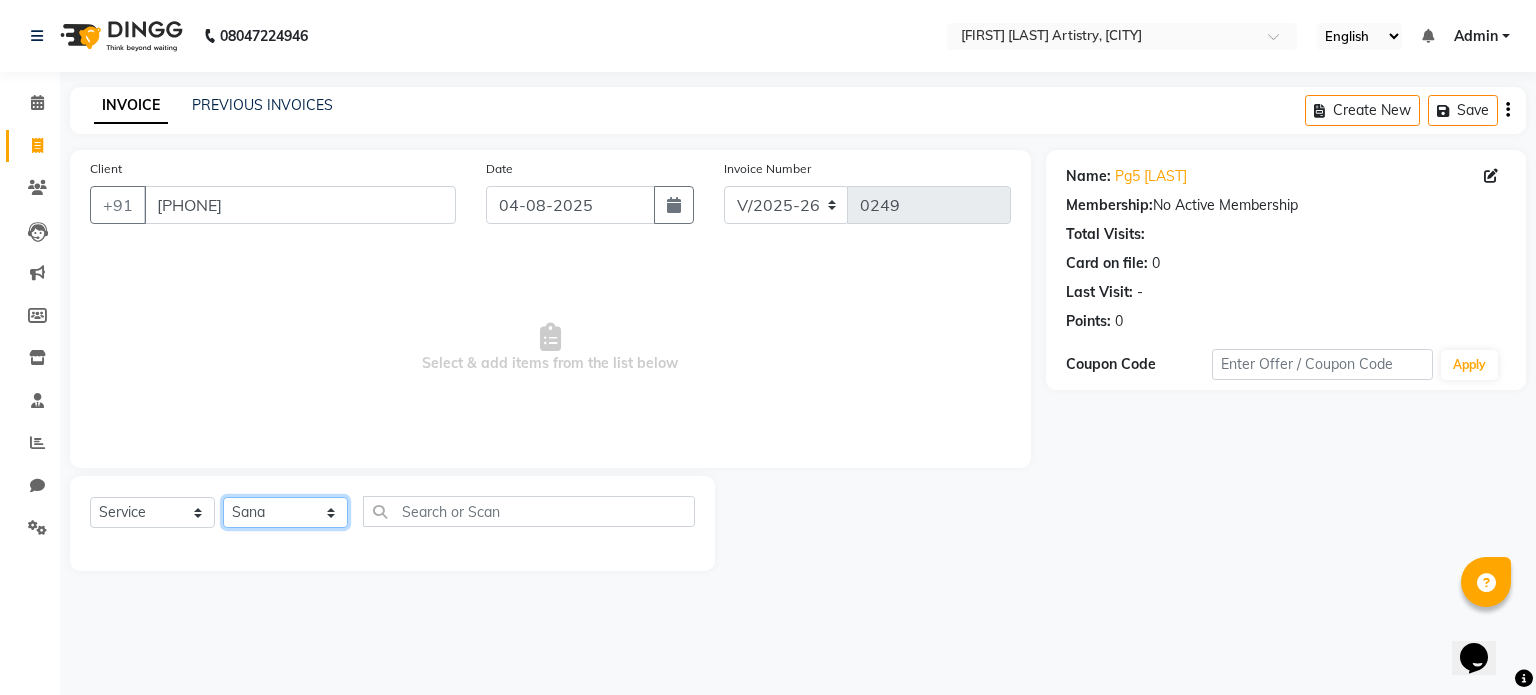 click on "Select Stylist Jeet Lakshmi Mannu Parneet Gandhi Rahul Sagar Sahil Sana" 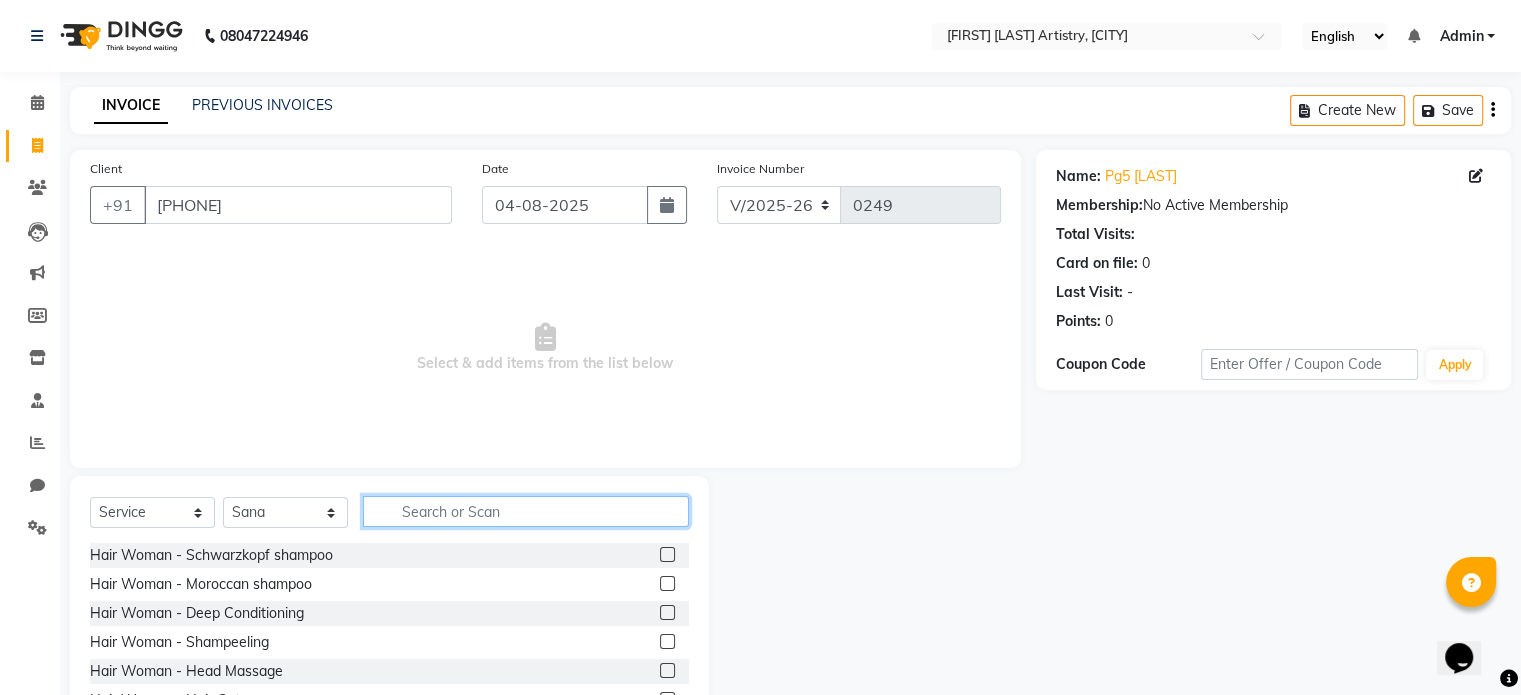 click 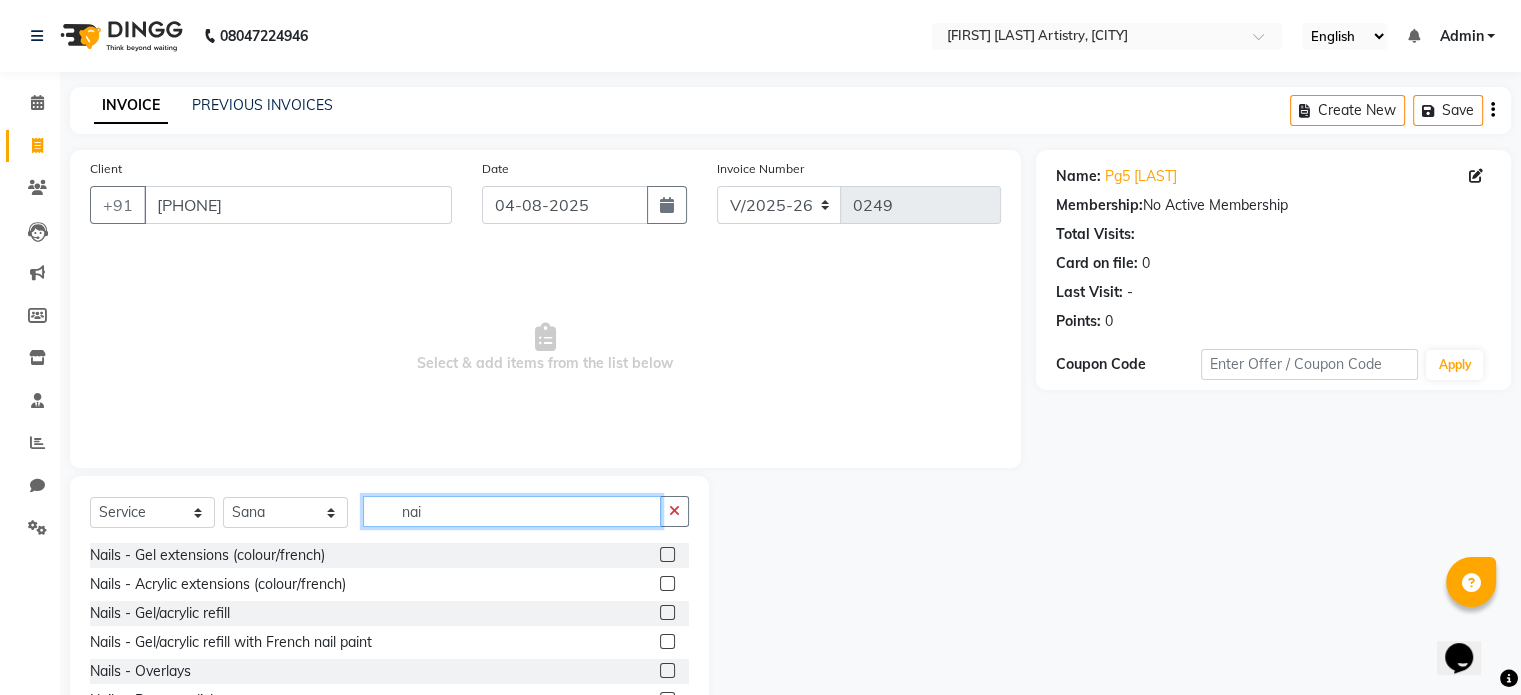 type on "nai" 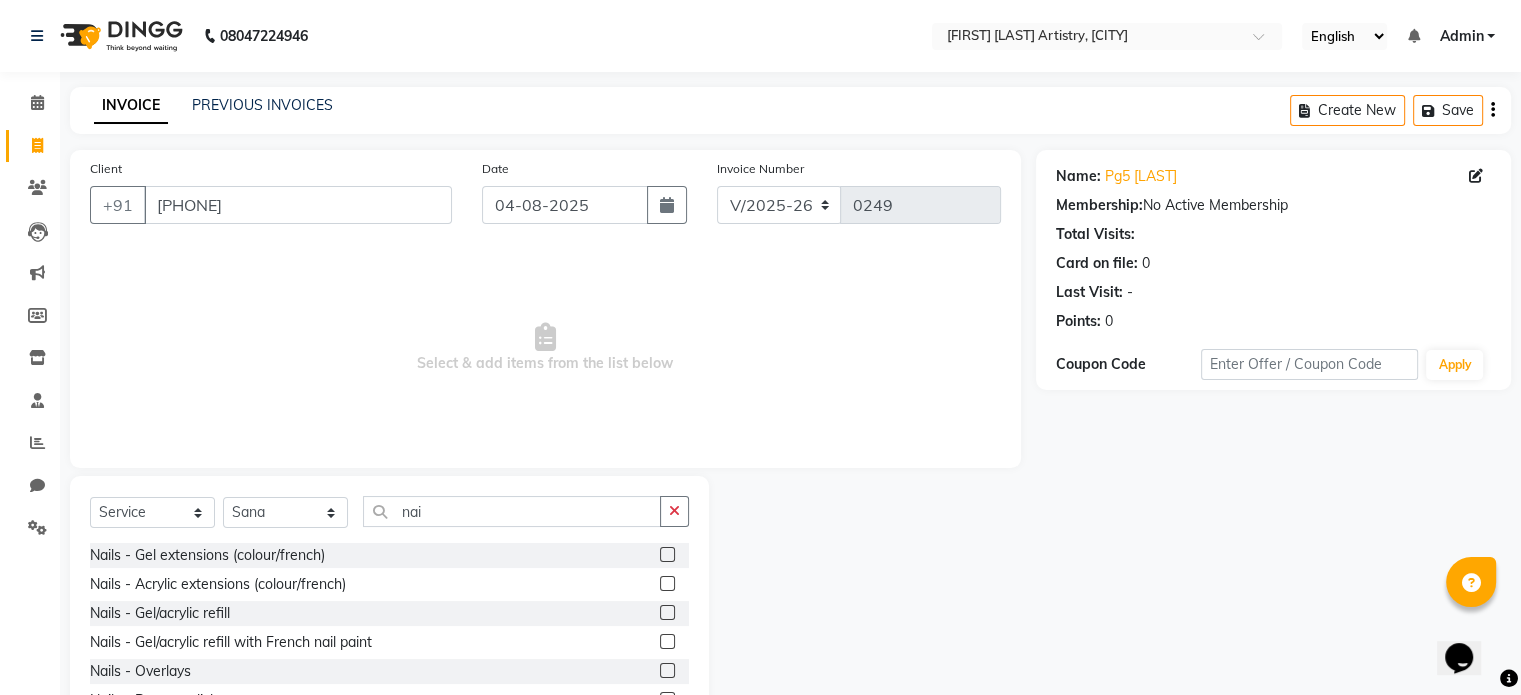 click 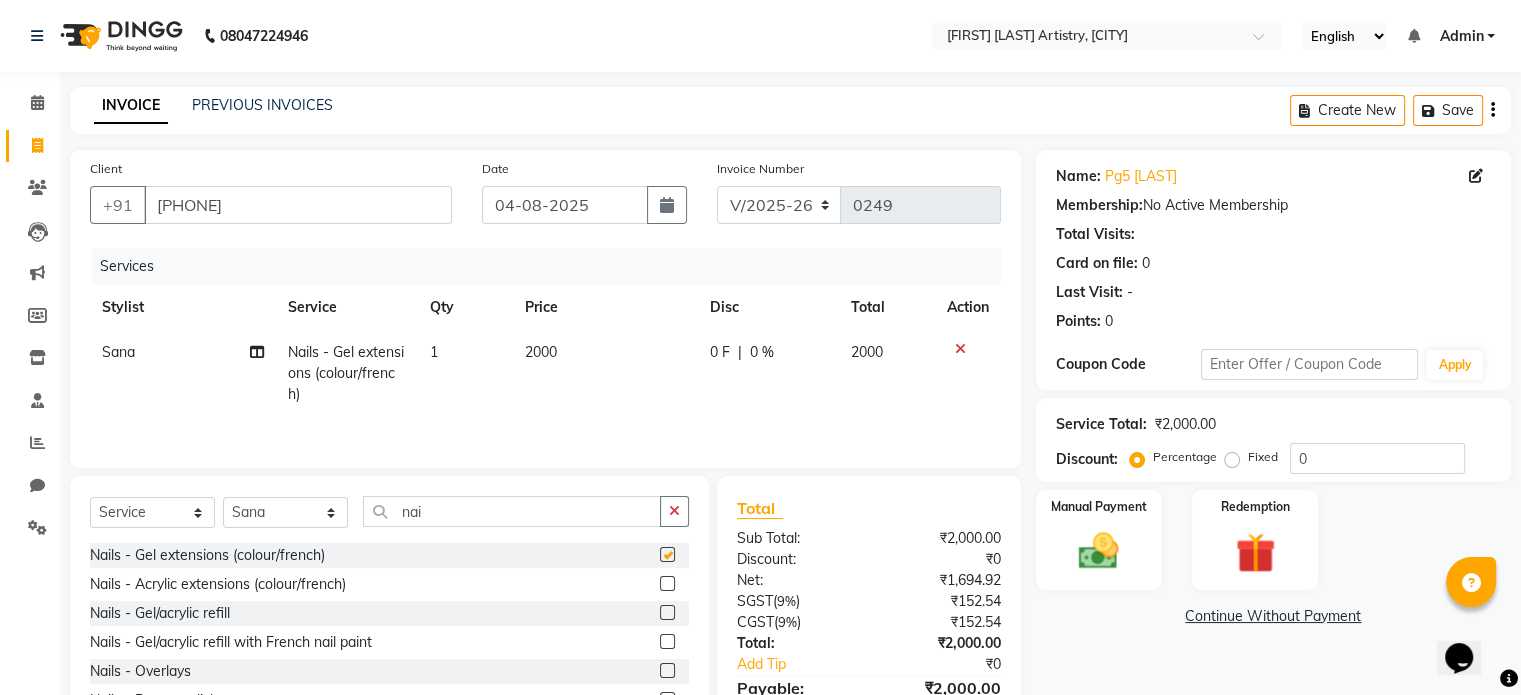 checkbox on "false" 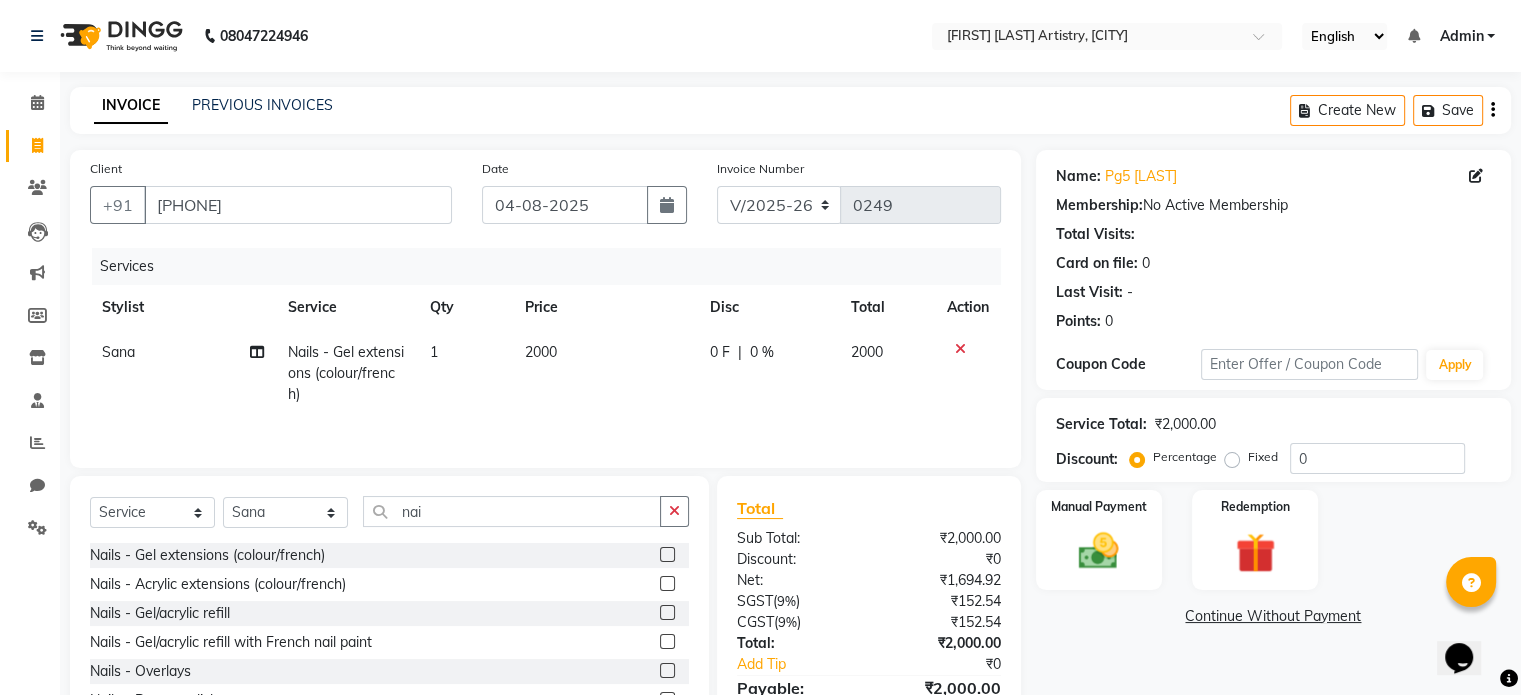 click on "0 F" 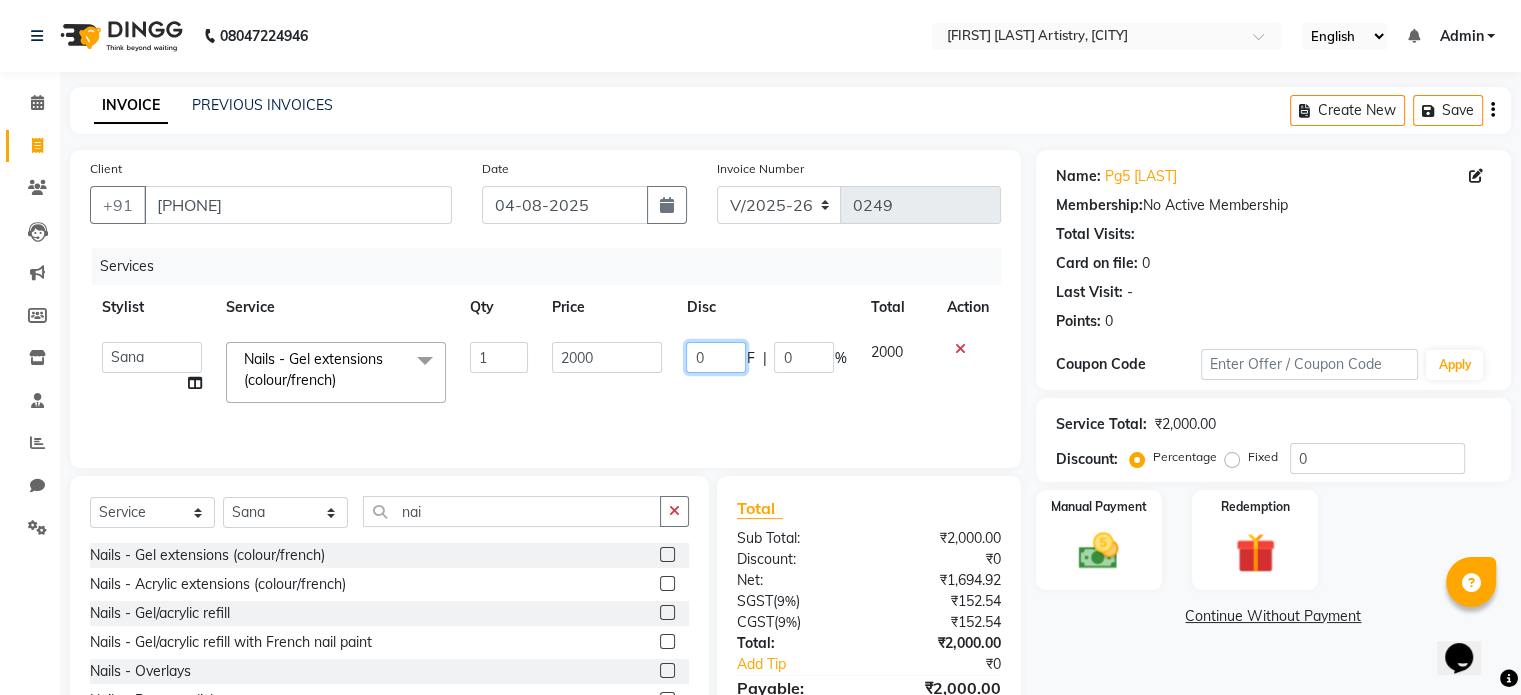 click on "0" 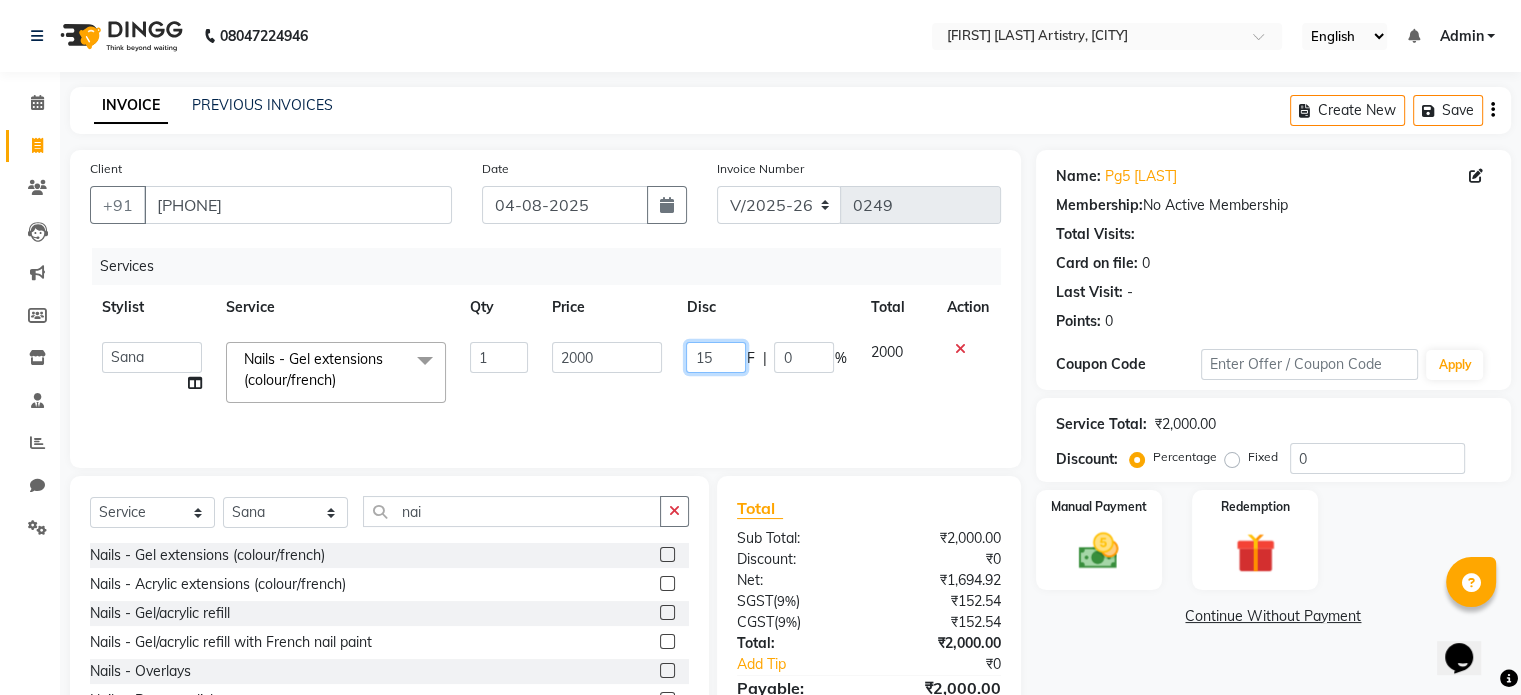 type on "1" 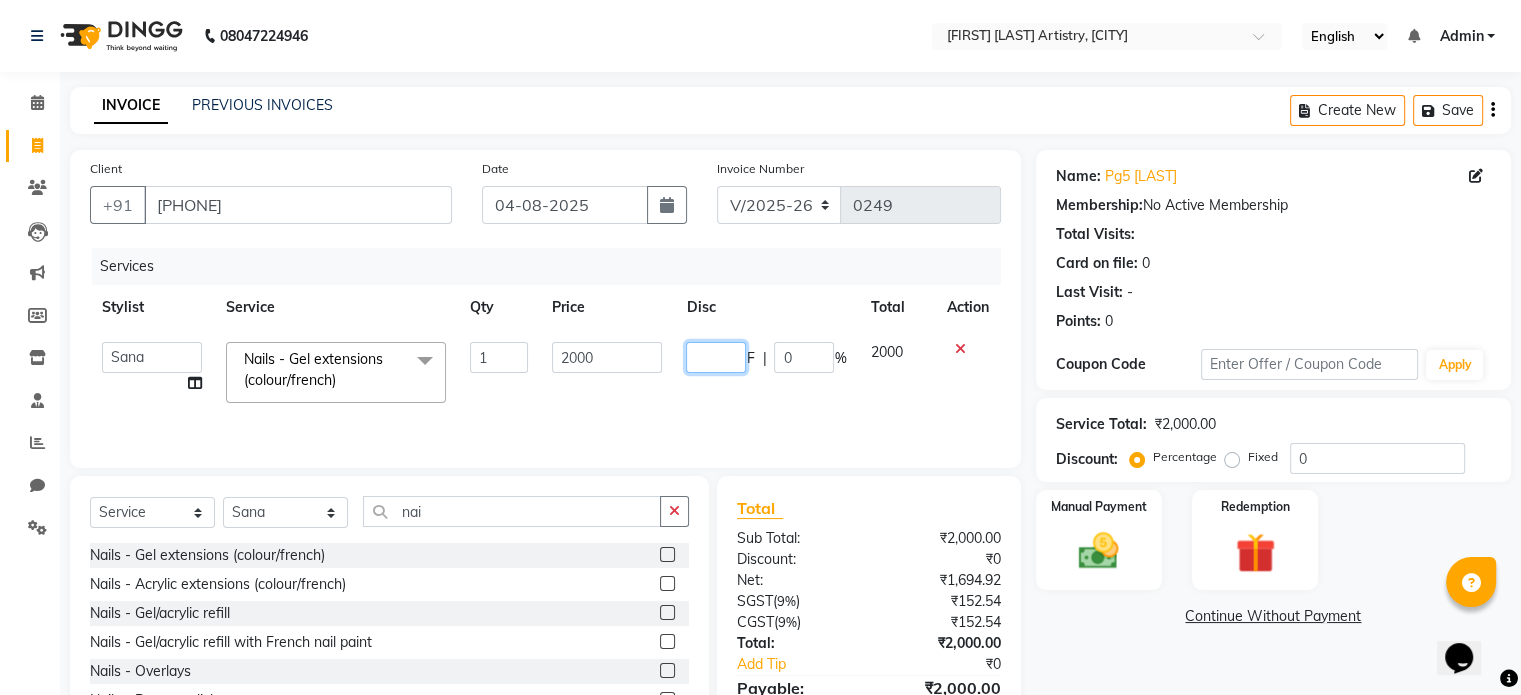 type on "2" 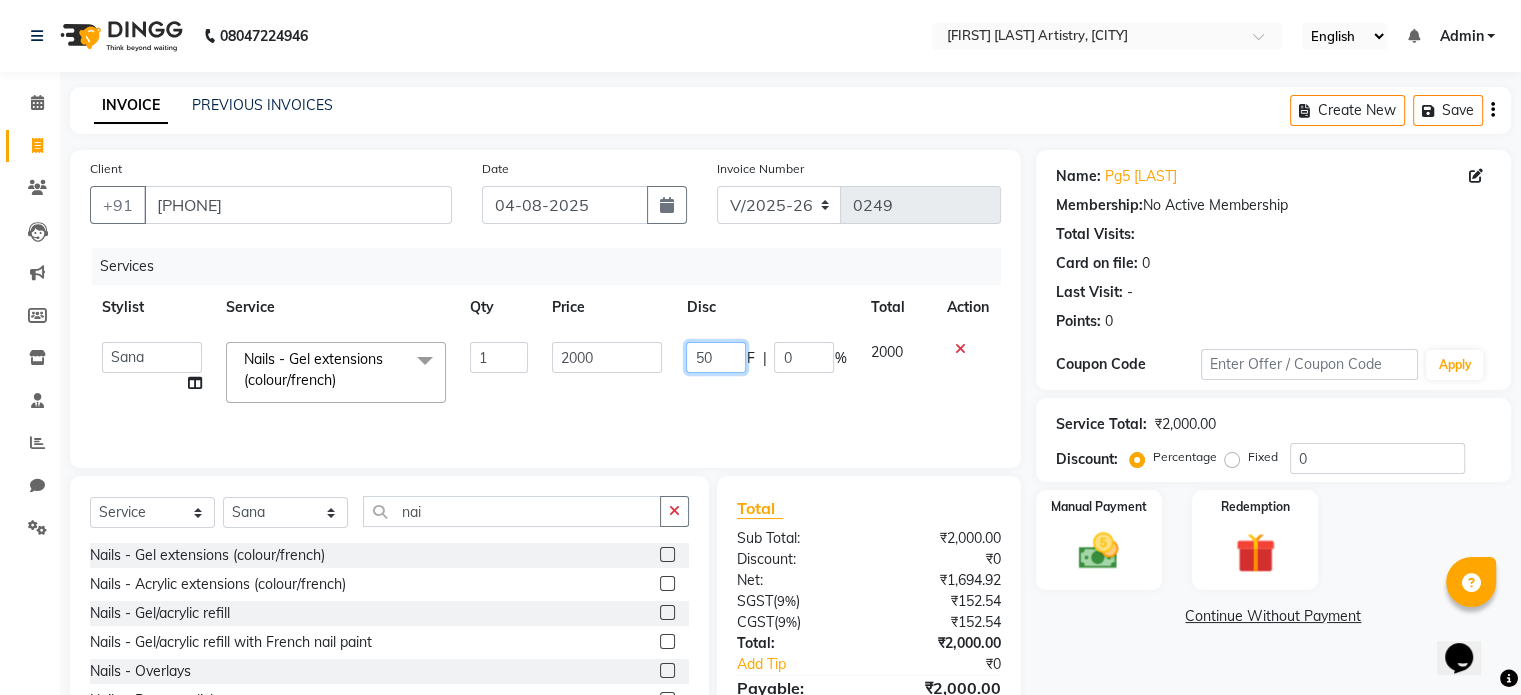type on "500" 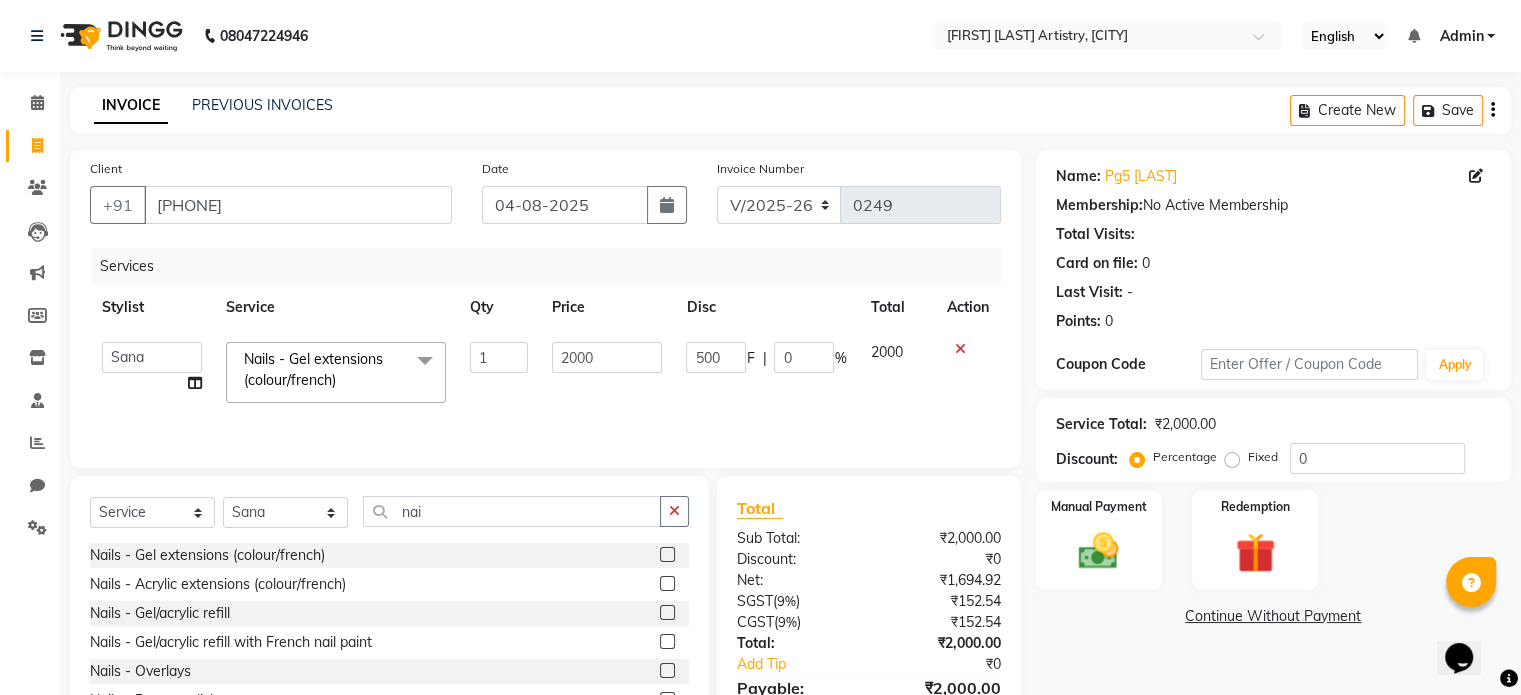 click on "500 F | 0 %" 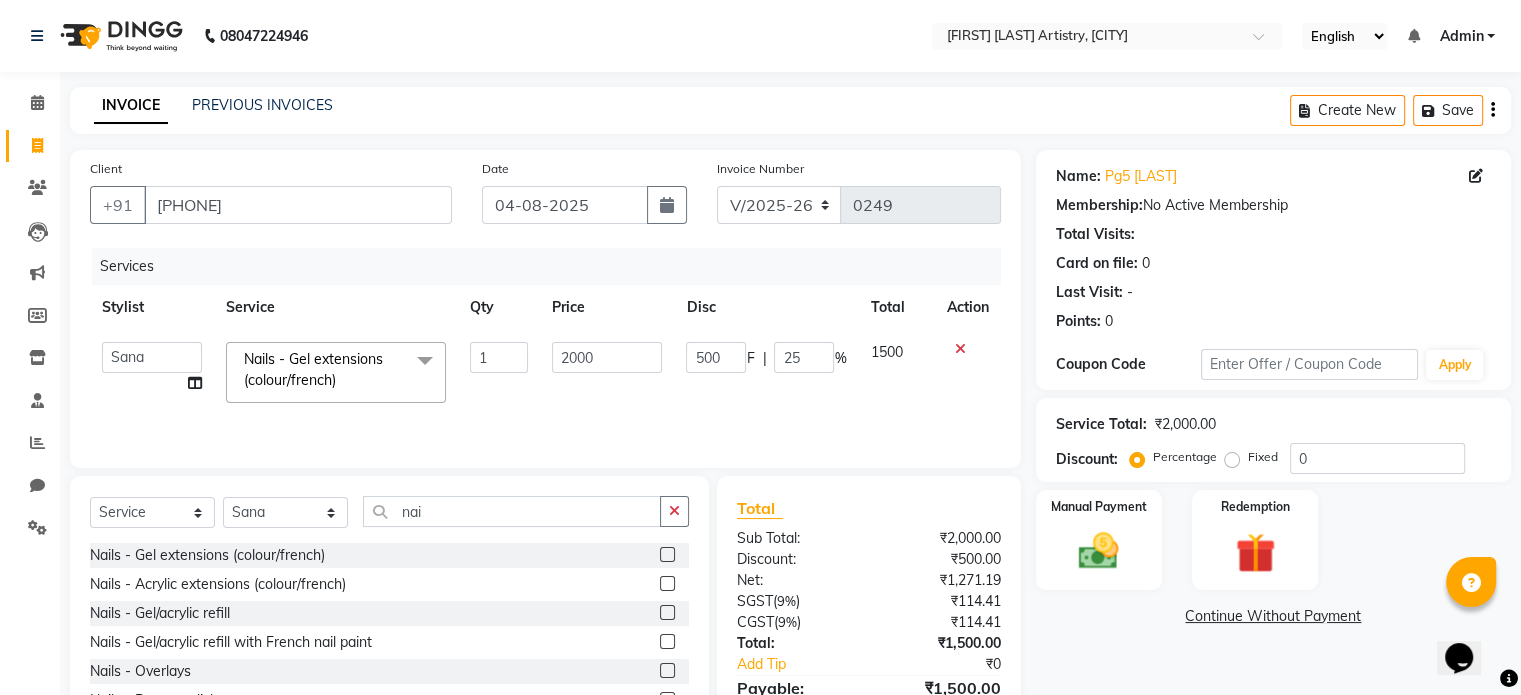 scroll, scrollTop: 106, scrollLeft: 0, axis: vertical 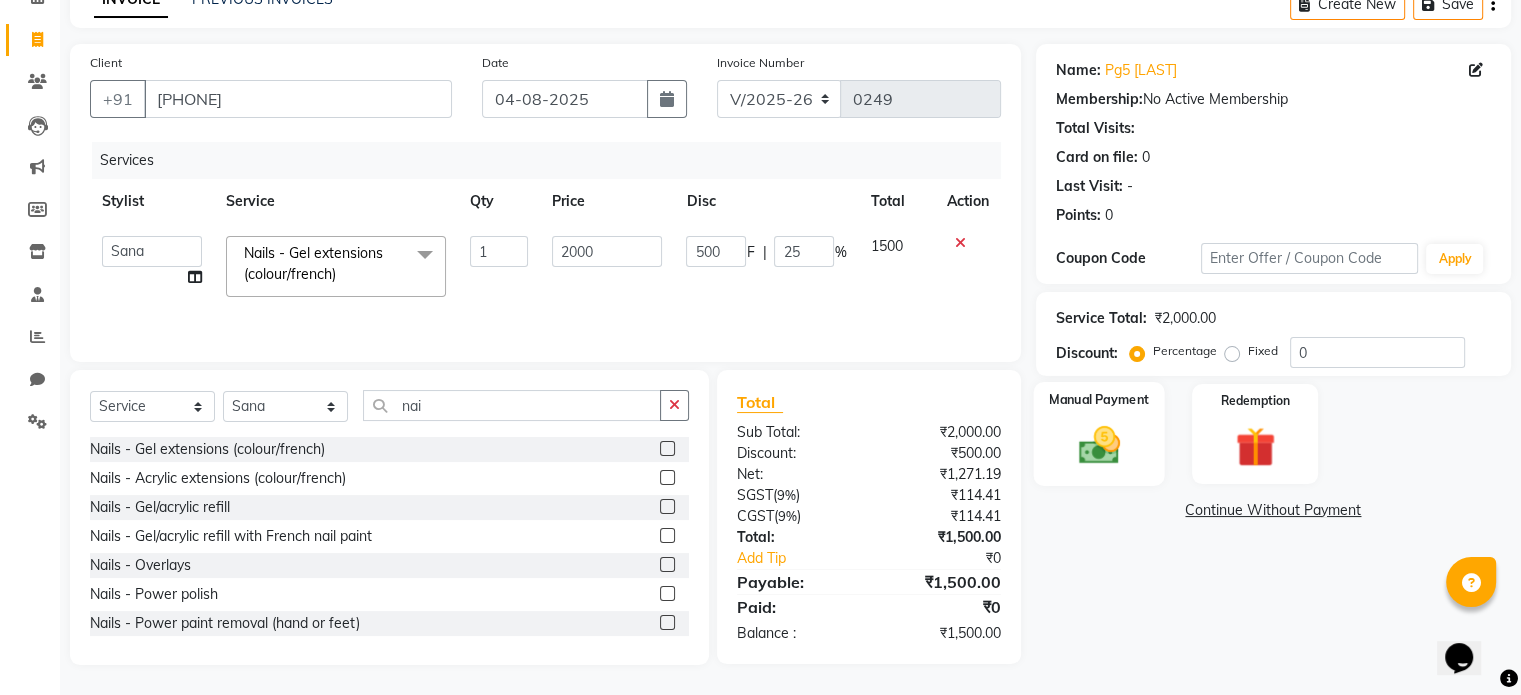 click on "Manual Payment" 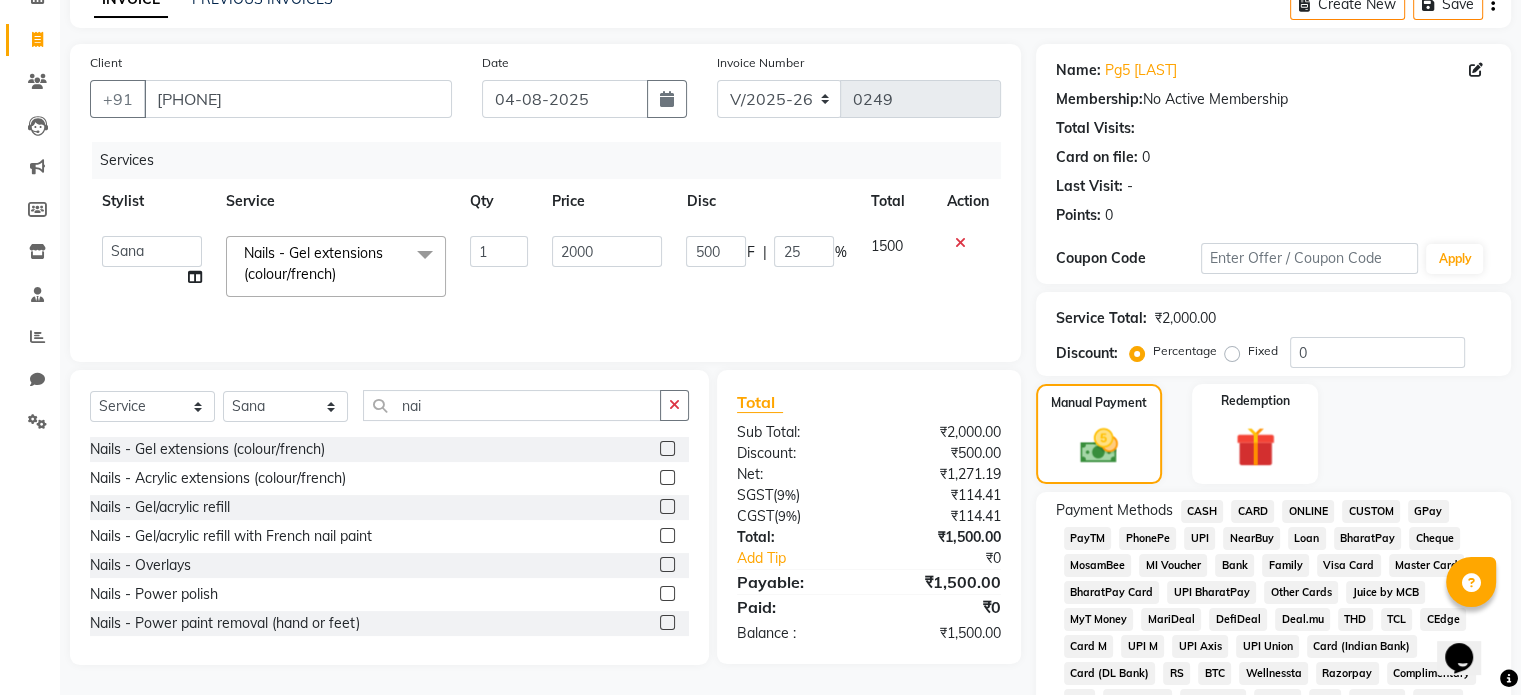 click on "UPI" 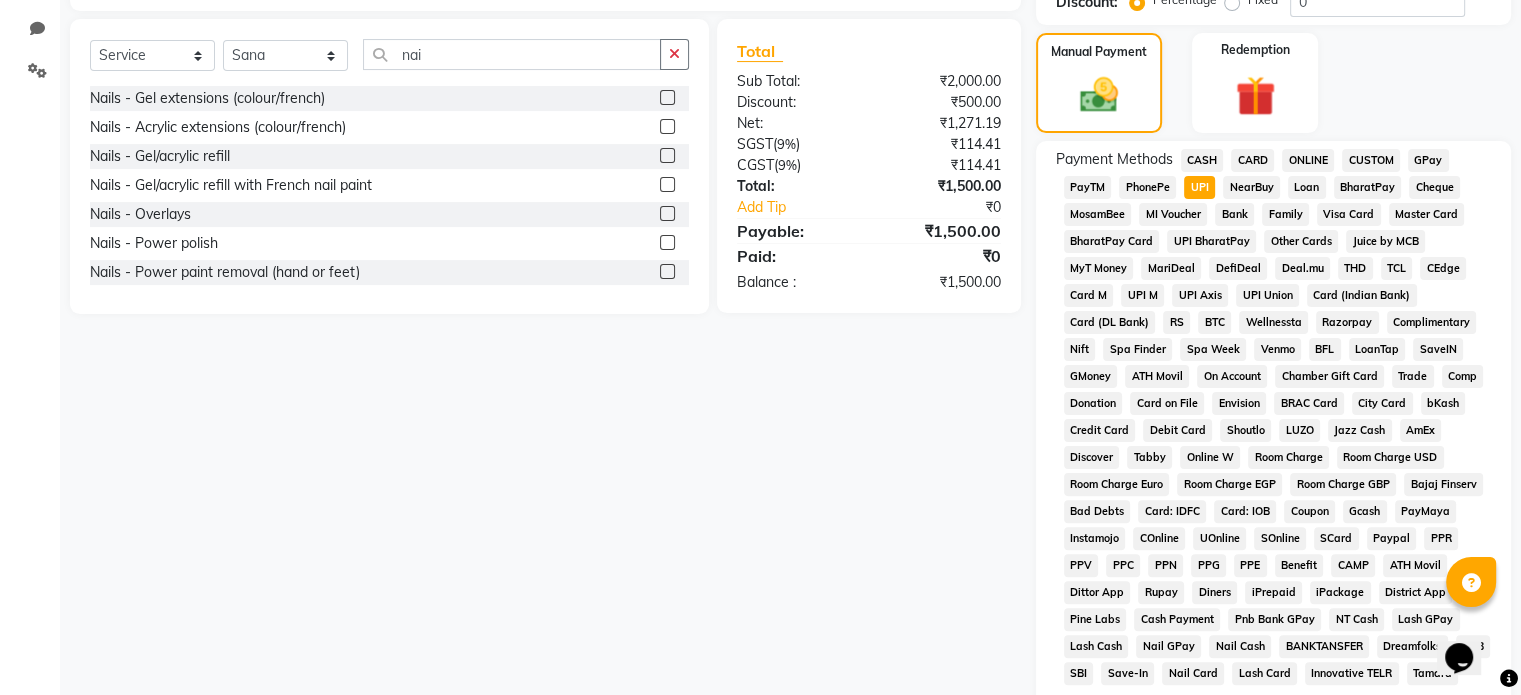 scroll, scrollTop: 728, scrollLeft: 0, axis: vertical 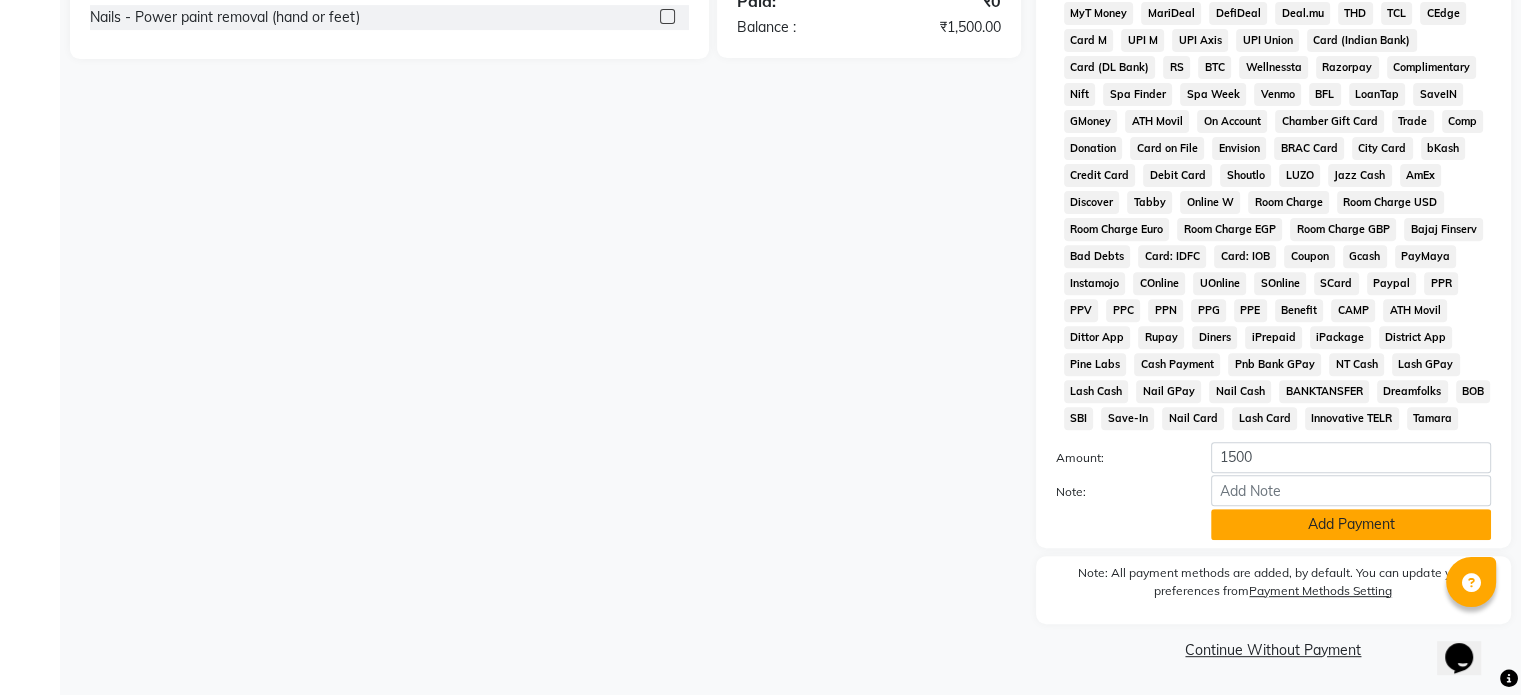 click on "Add Payment" 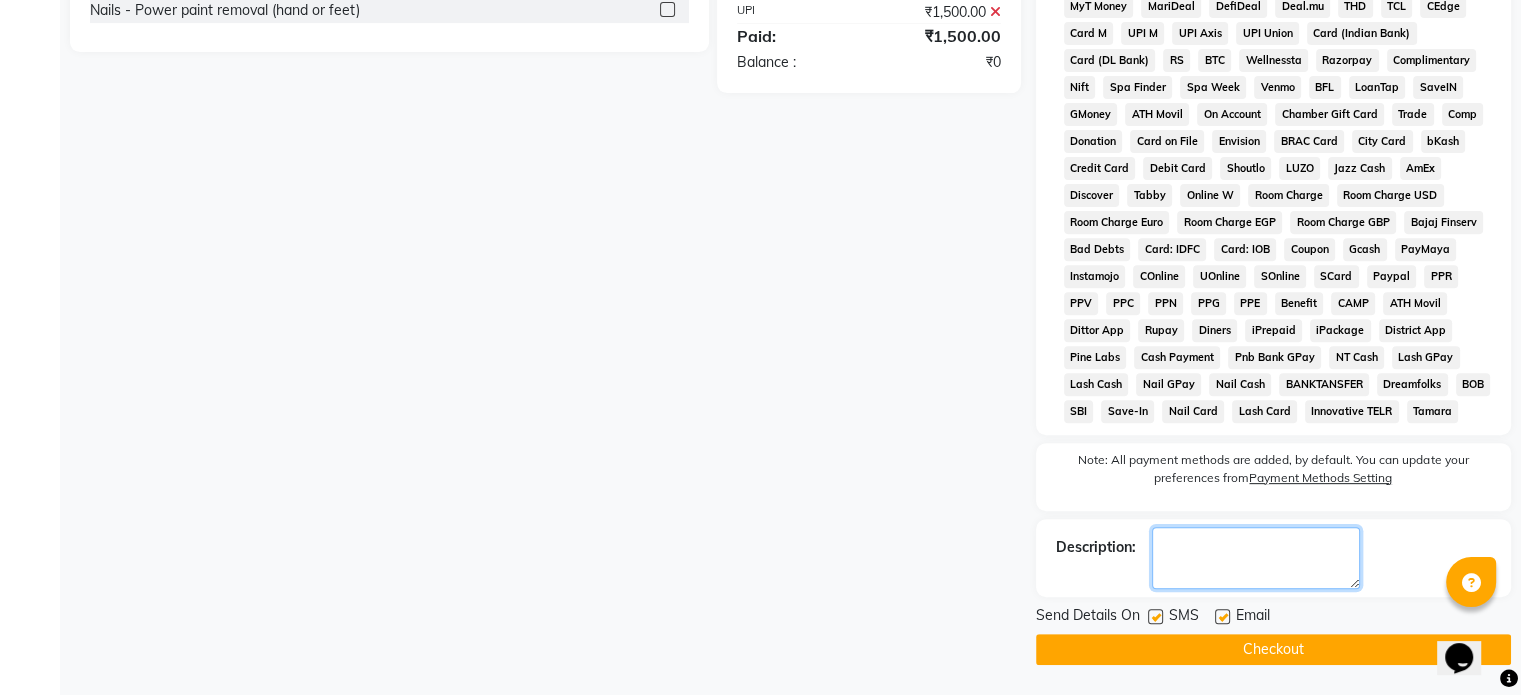 click 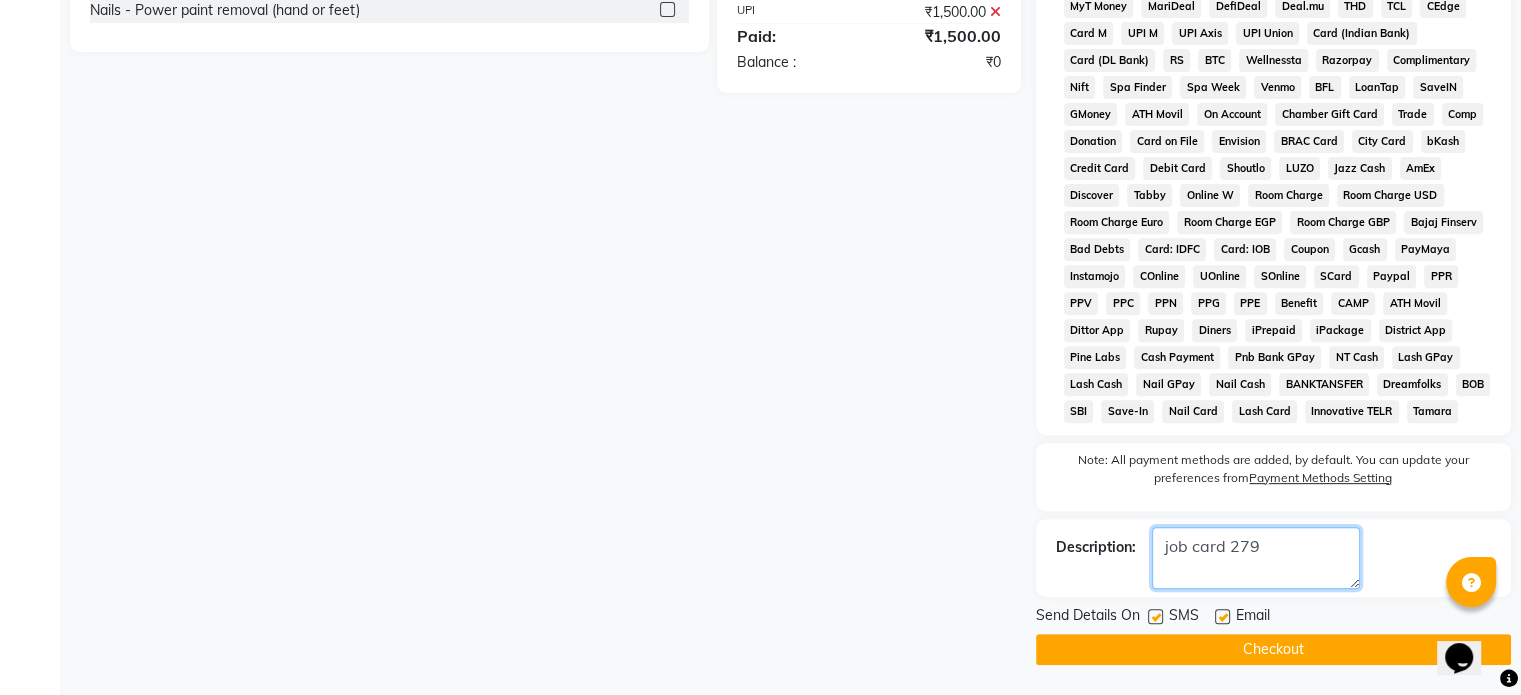 type on "job card 279" 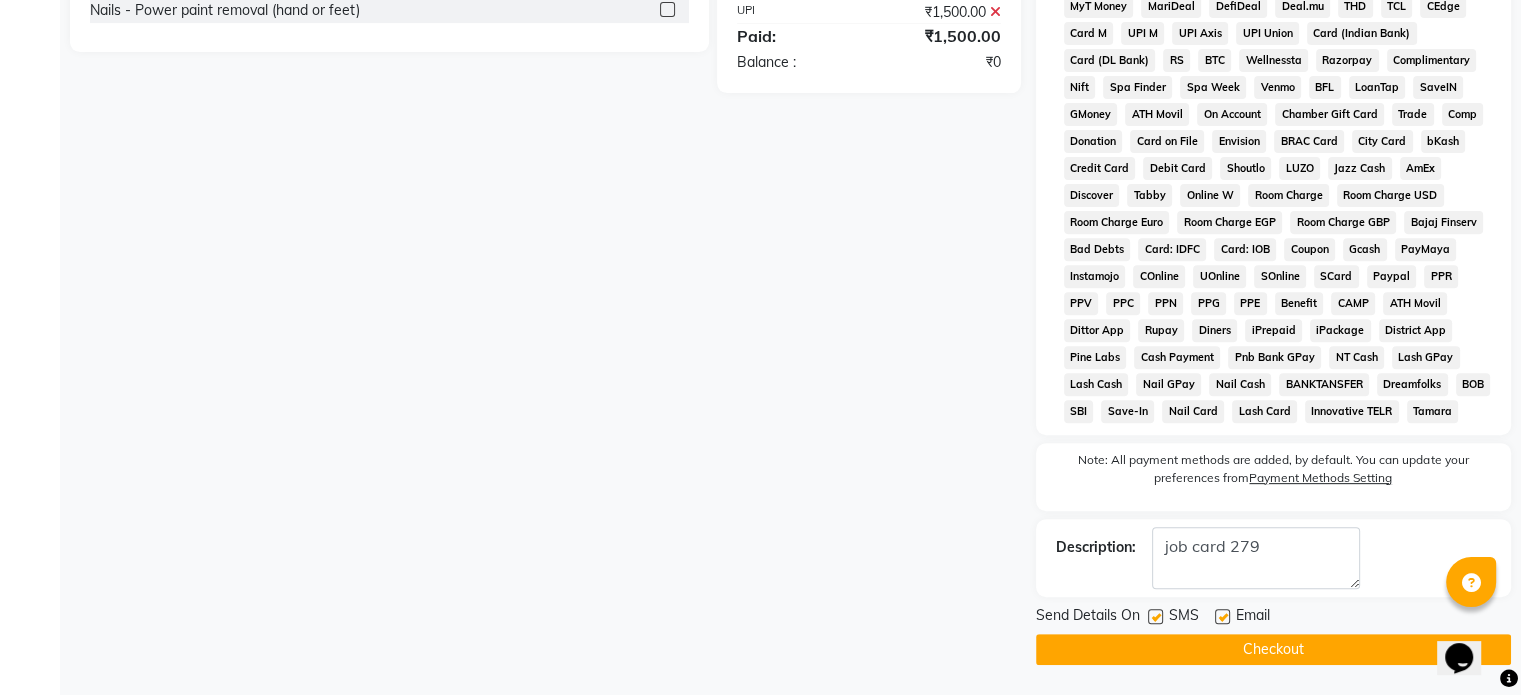 click on "Checkout" 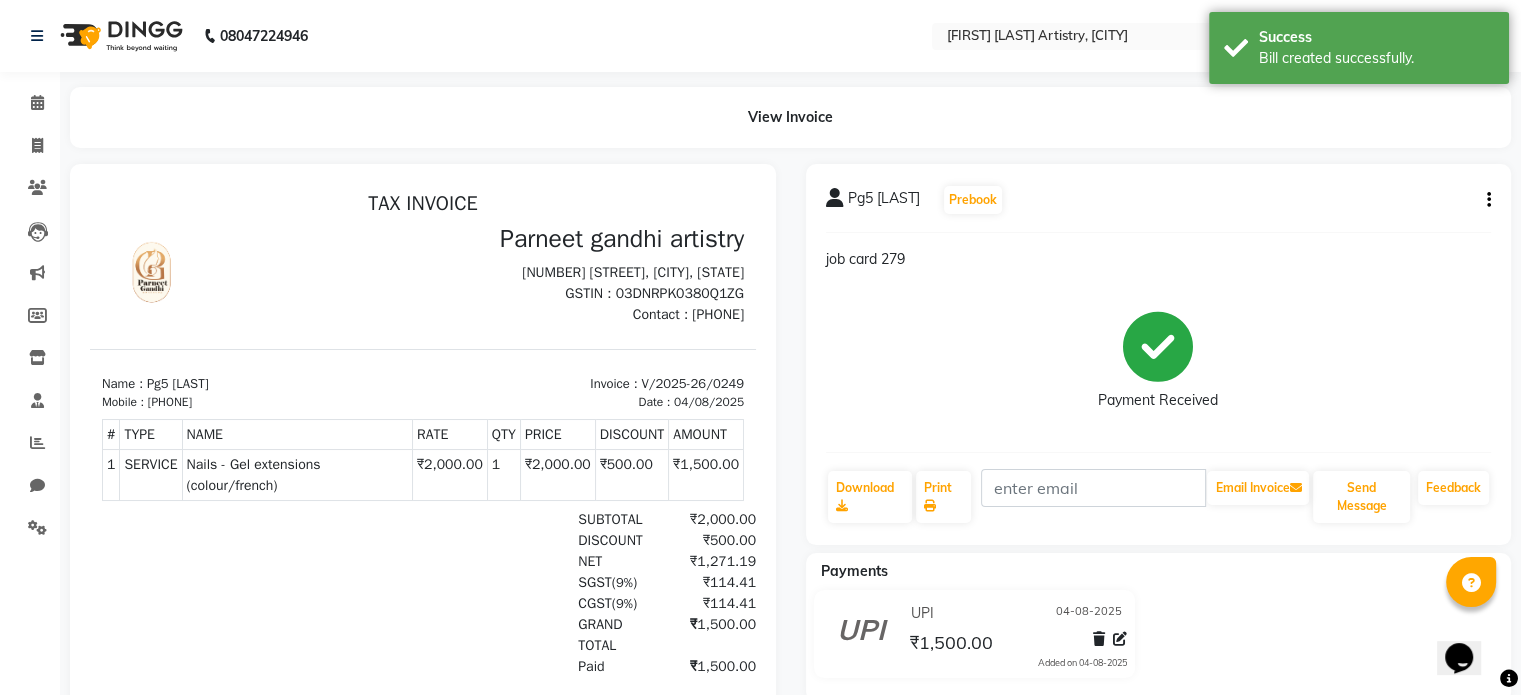 scroll, scrollTop: 0, scrollLeft: 0, axis: both 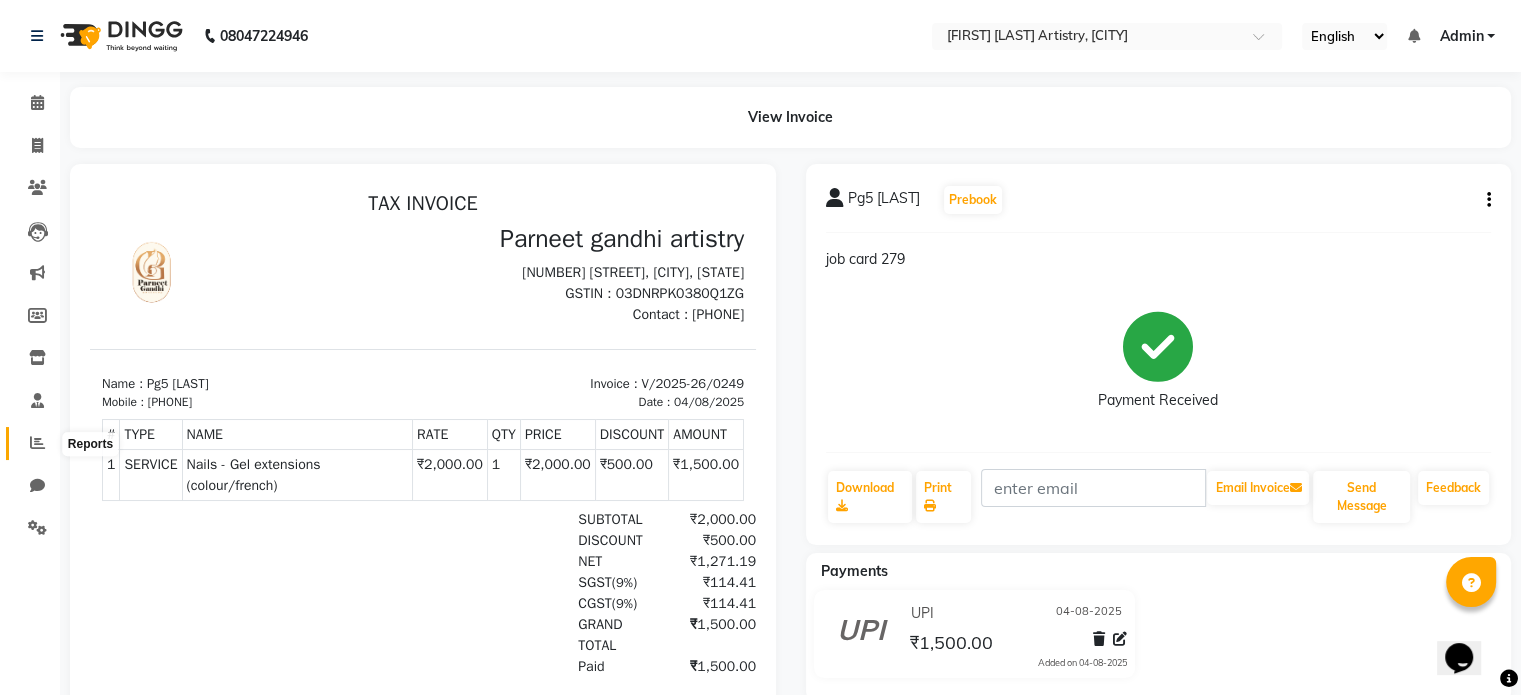 click 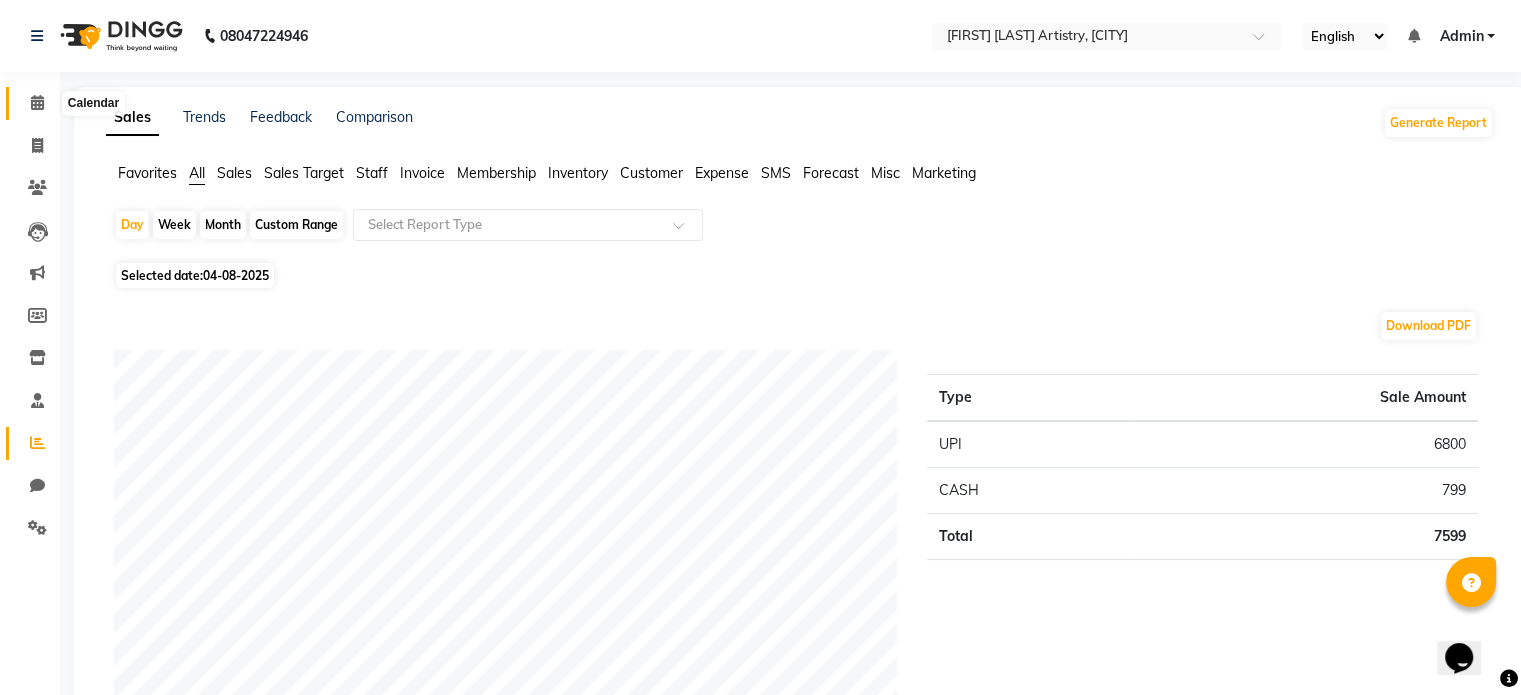 click 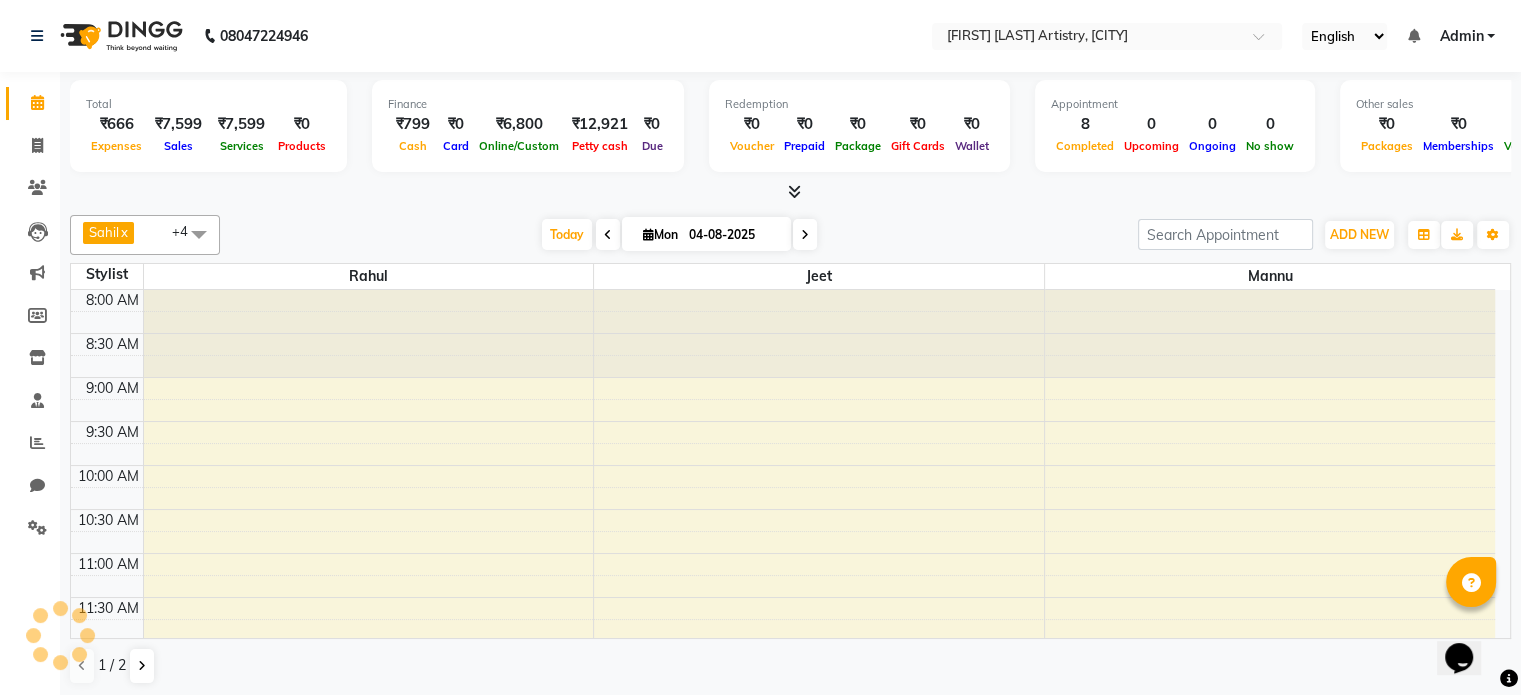 scroll, scrollTop: 0, scrollLeft: 0, axis: both 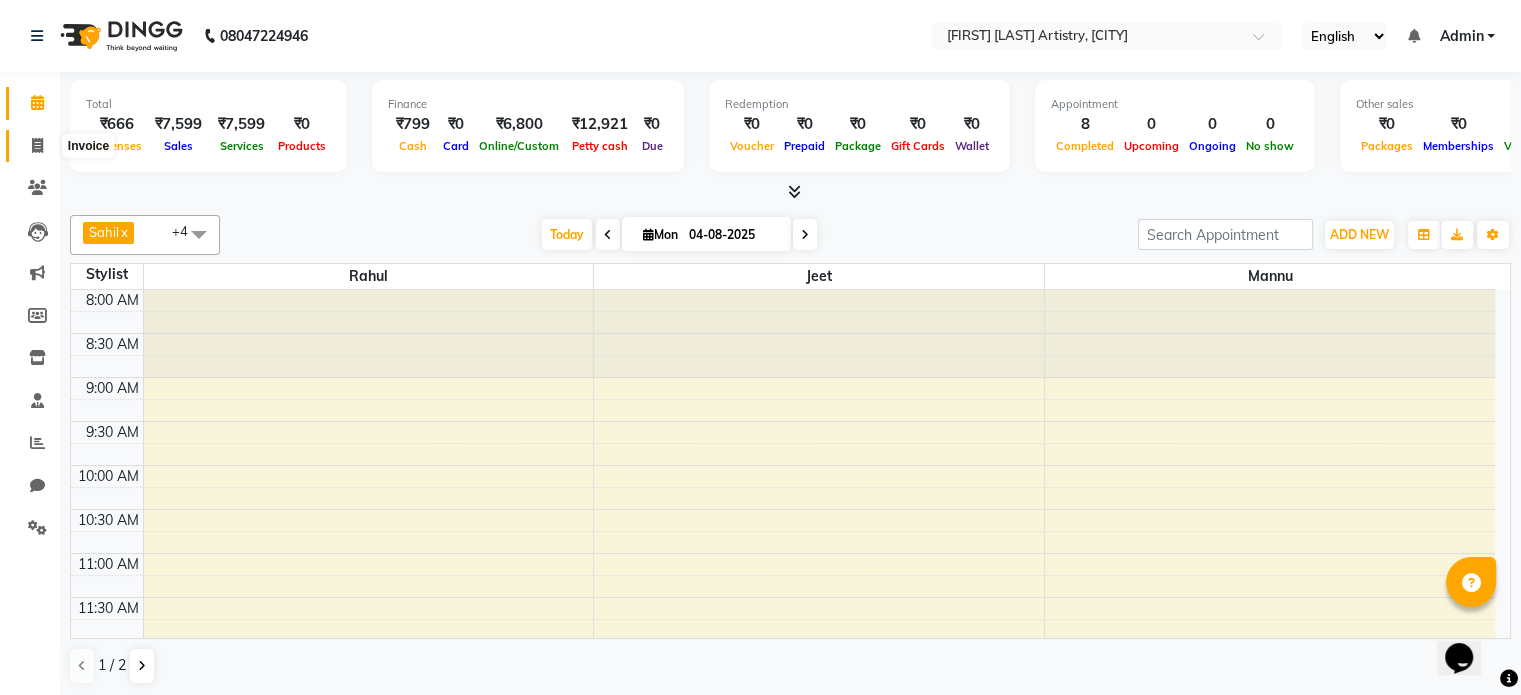 click 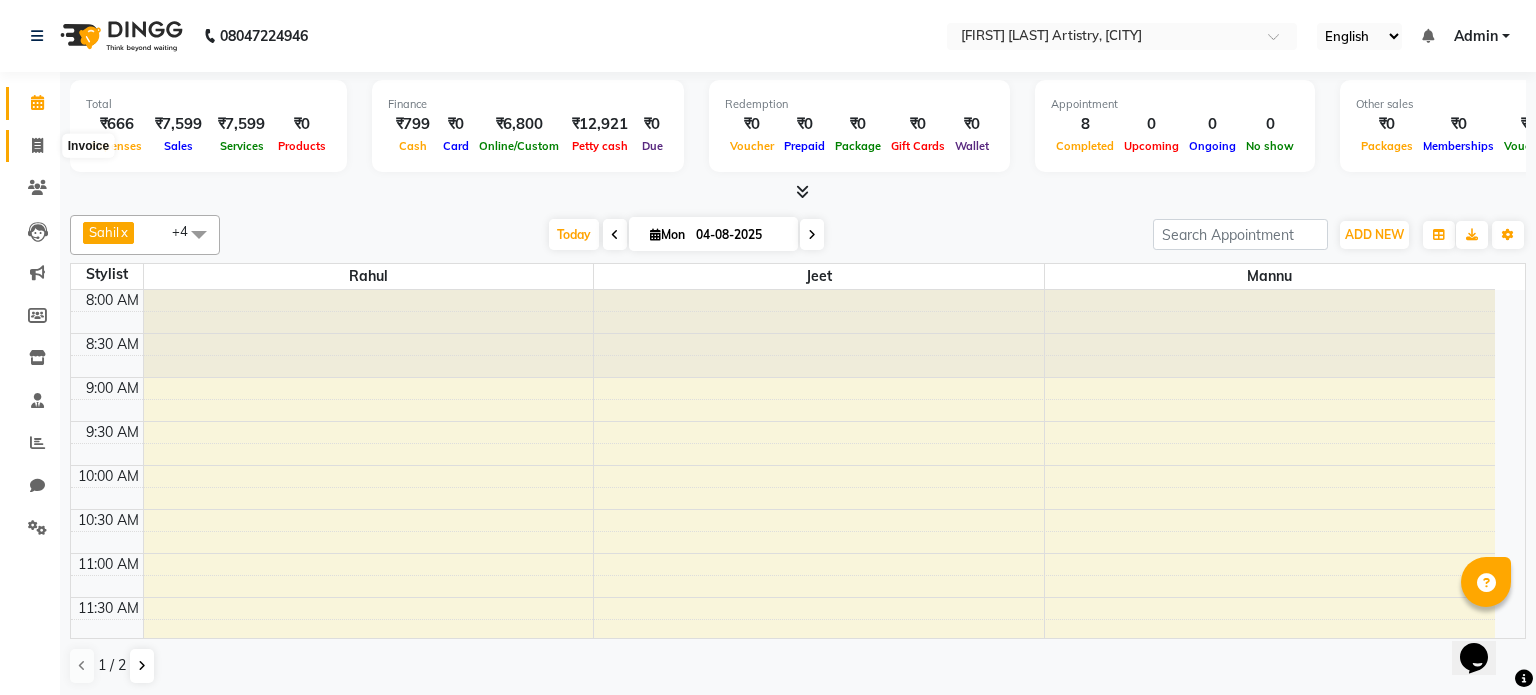 select on "8322" 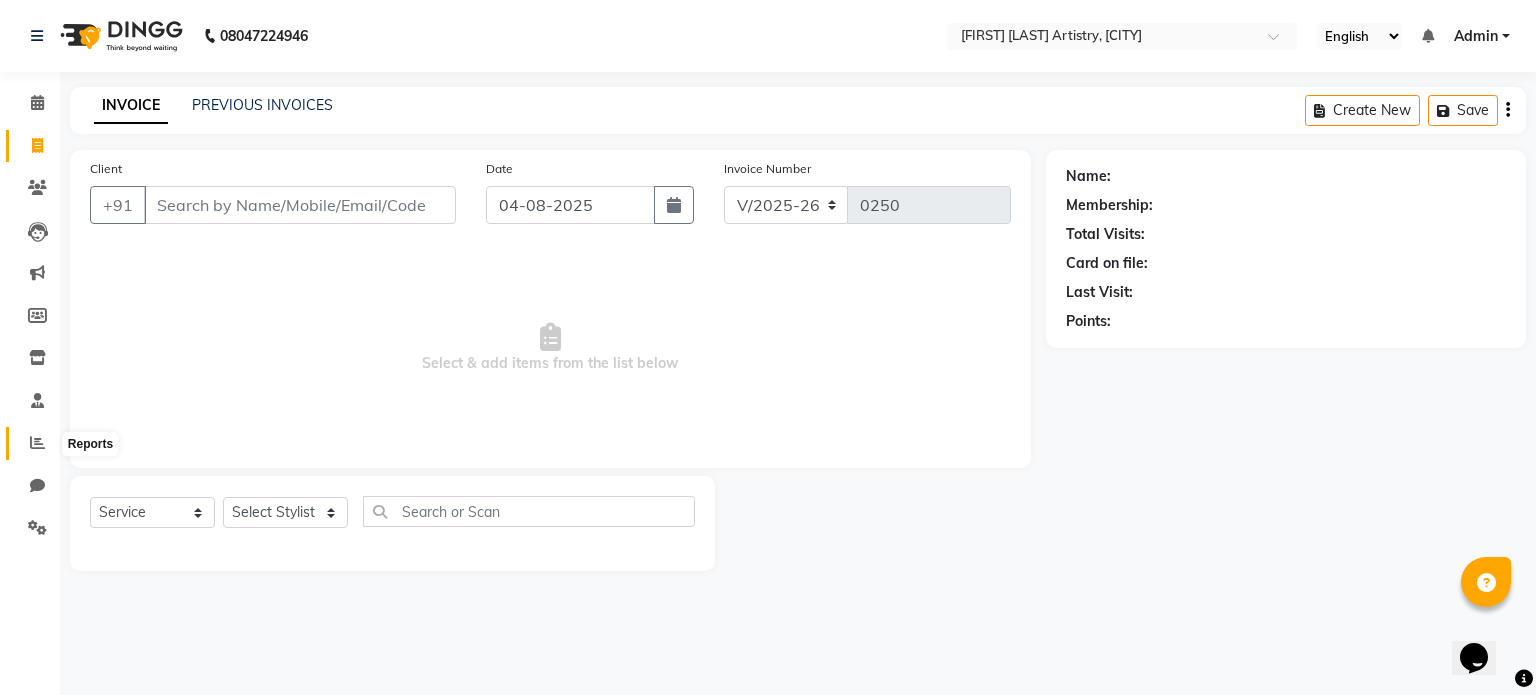 click 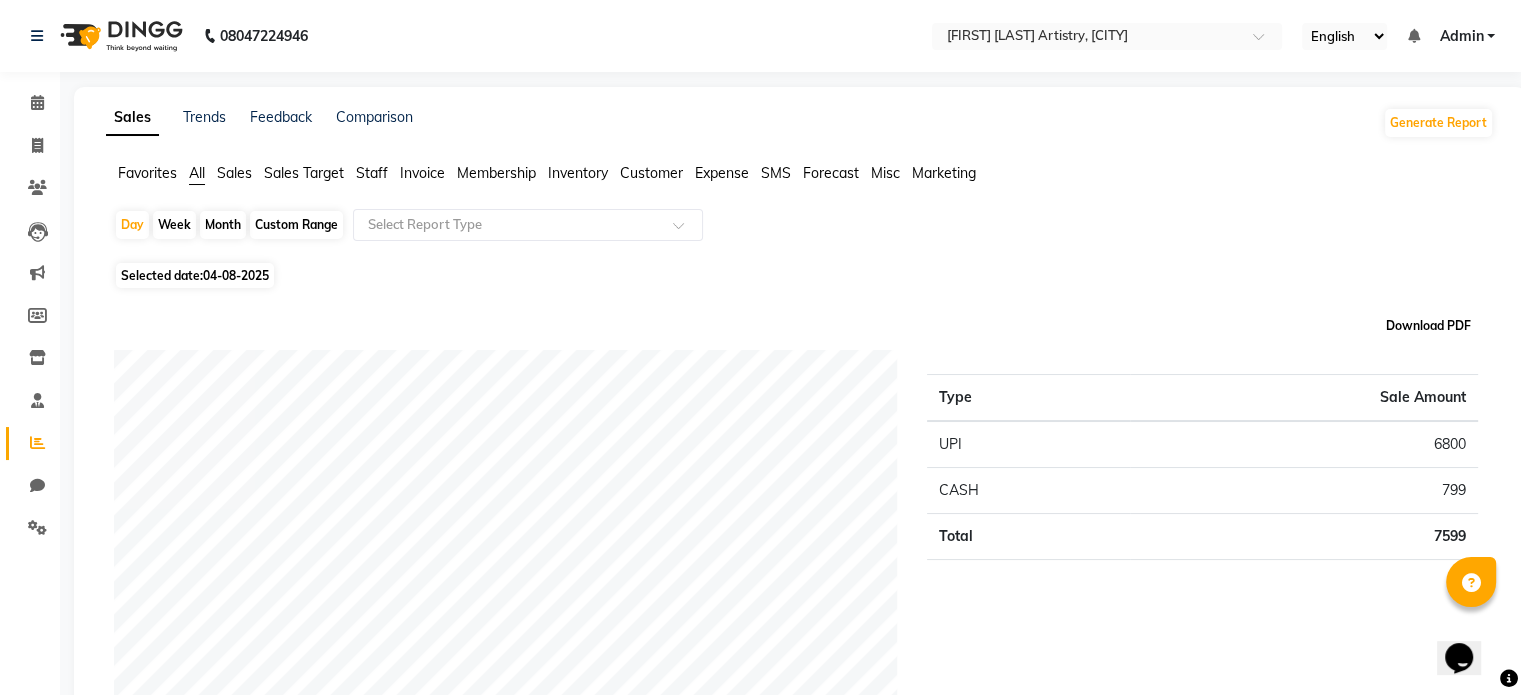 click on "Download PDF" 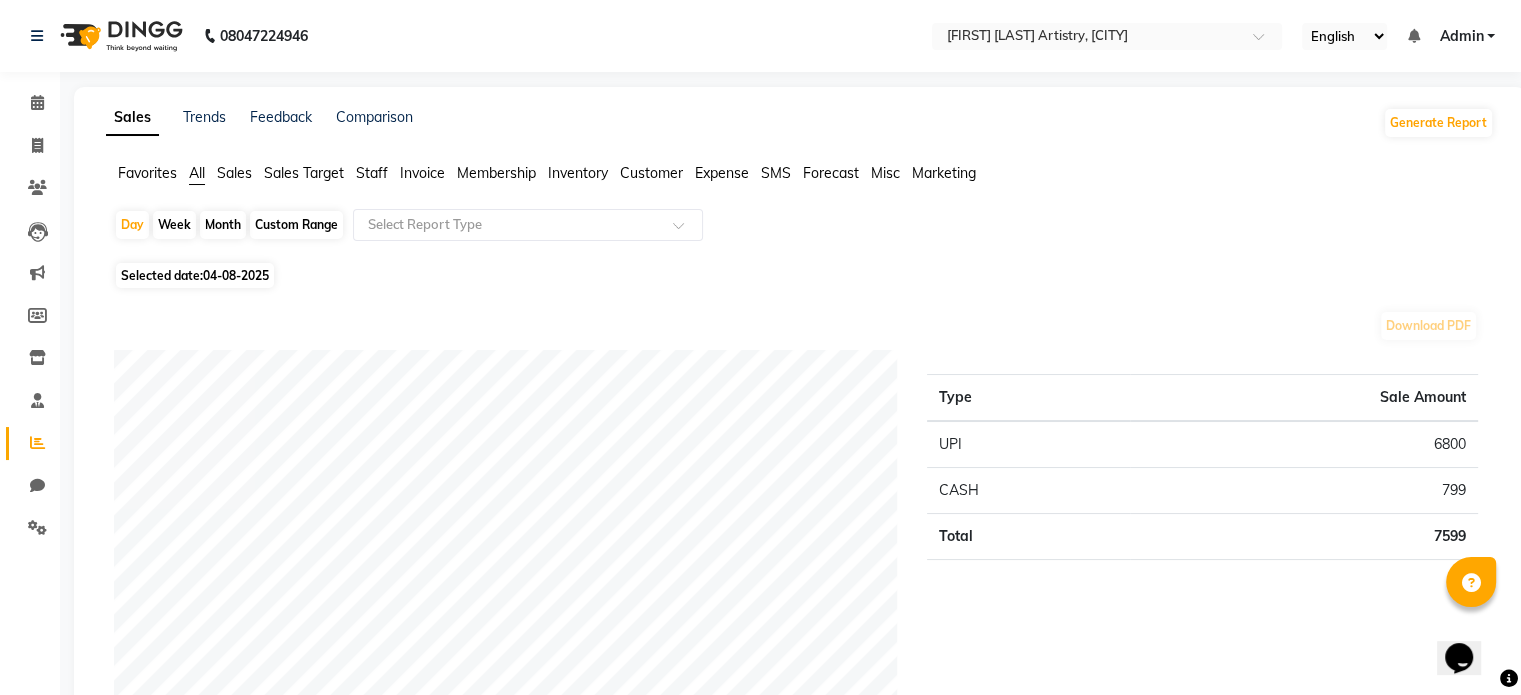 scroll, scrollTop: 0, scrollLeft: 0, axis: both 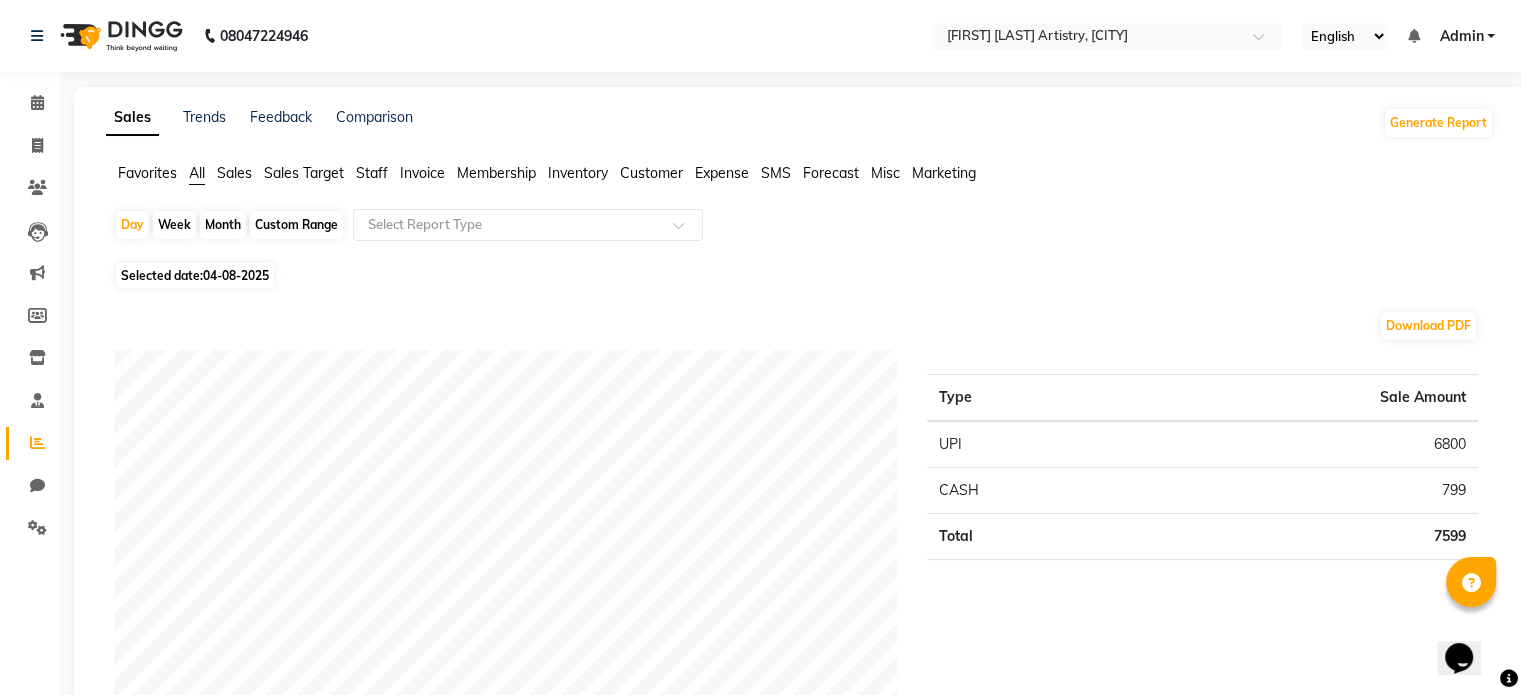 click on "Expense" 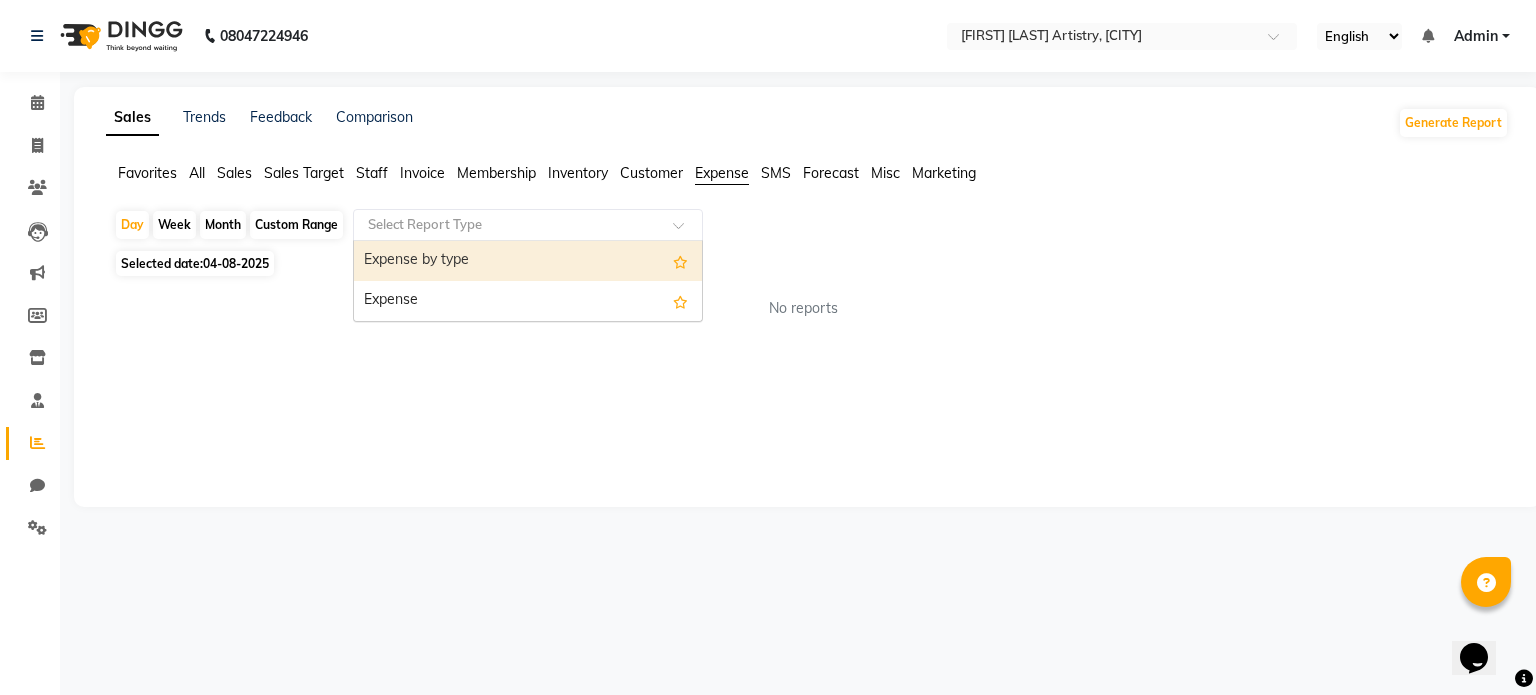 click 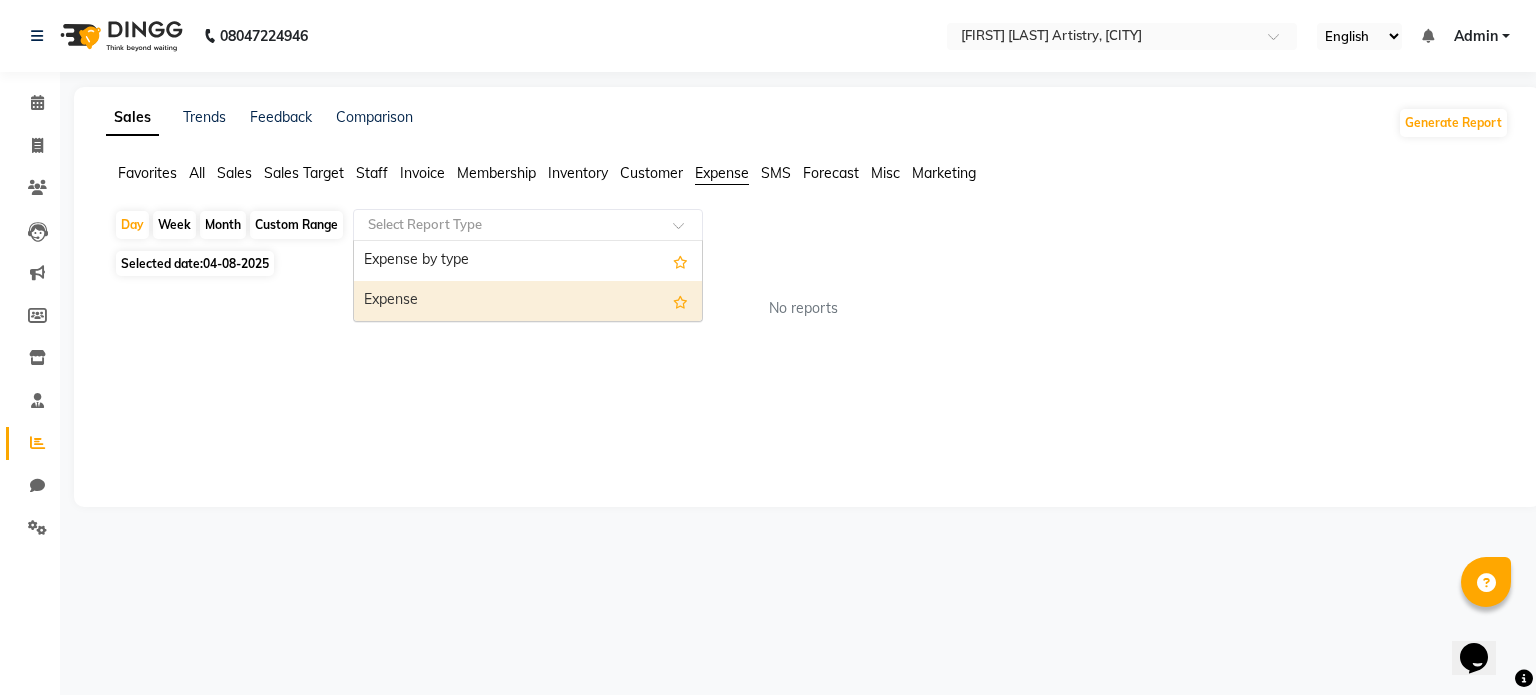 click on "Expense" at bounding box center (528, 301) 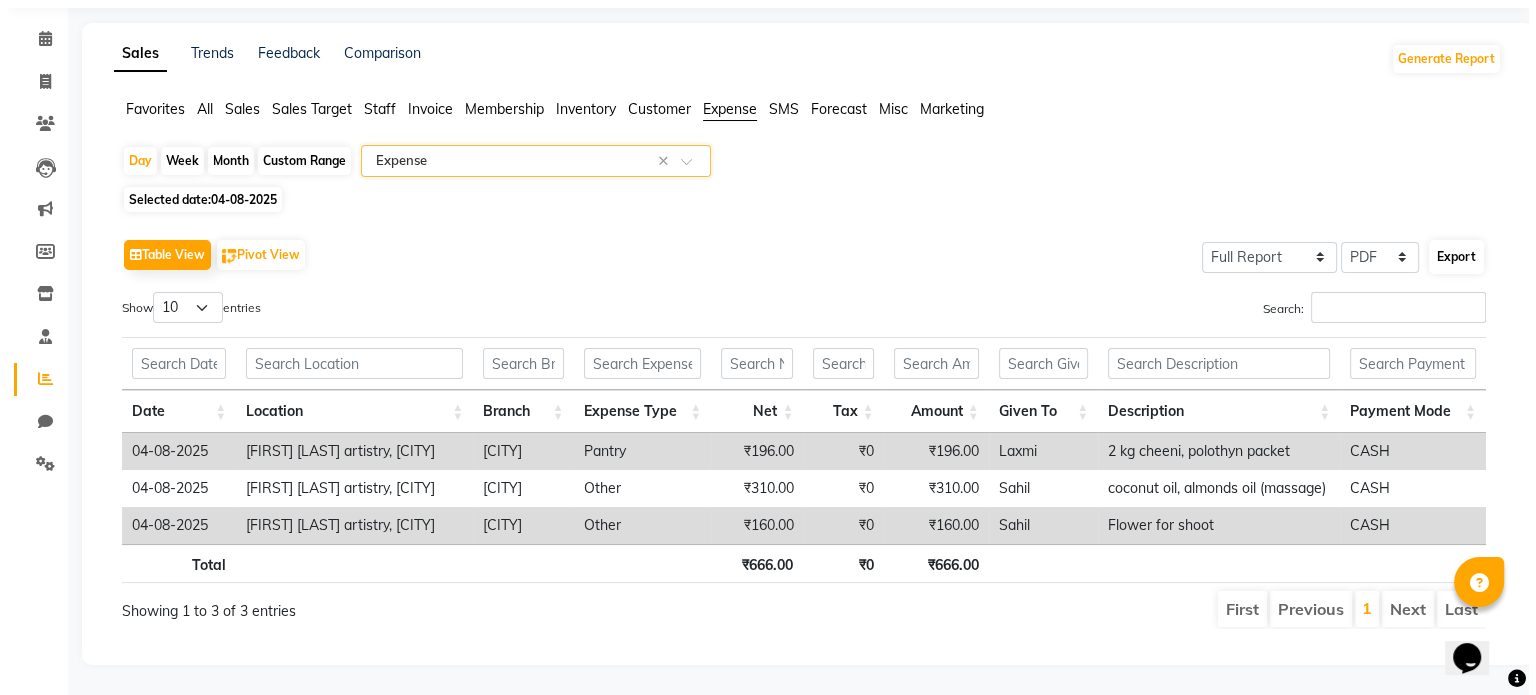 scroll, scrollTop: 77, scrollLeft: 0, axis: vertical 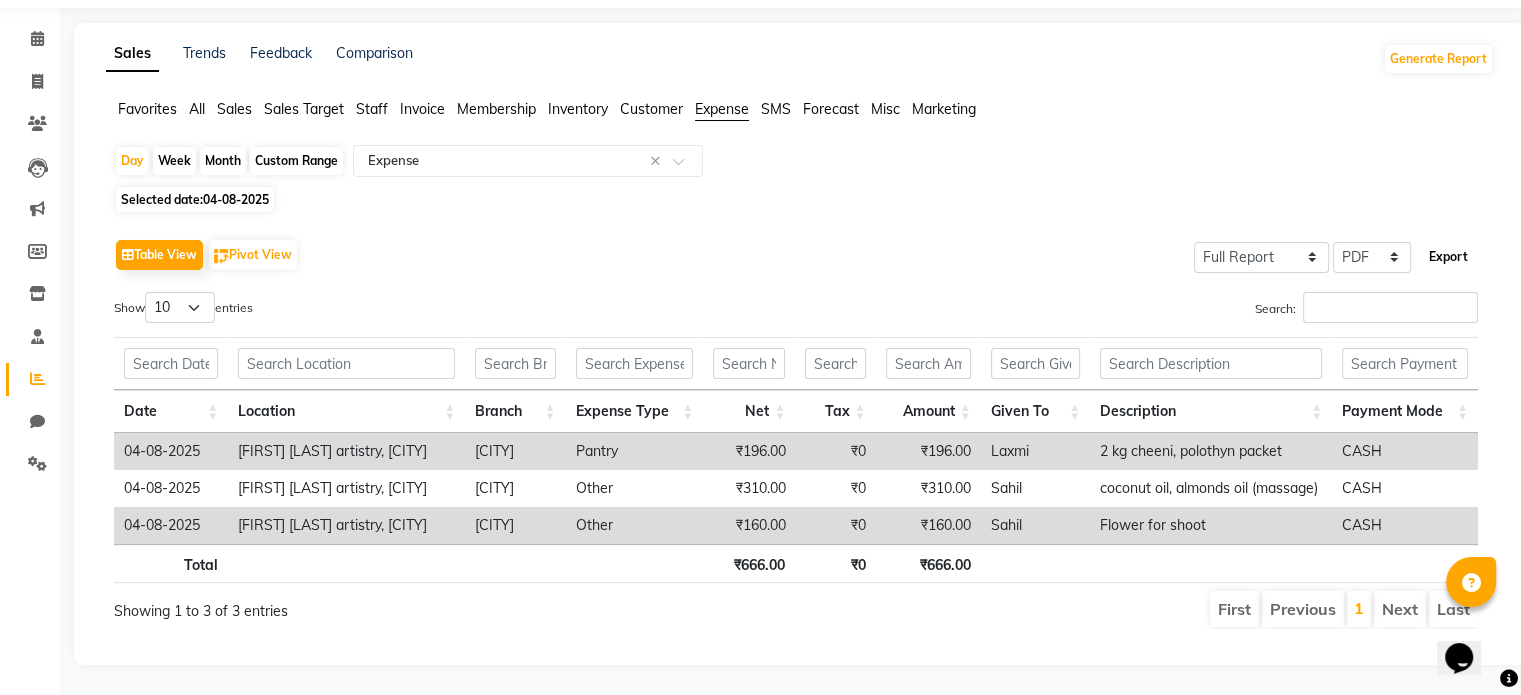click on "Export" 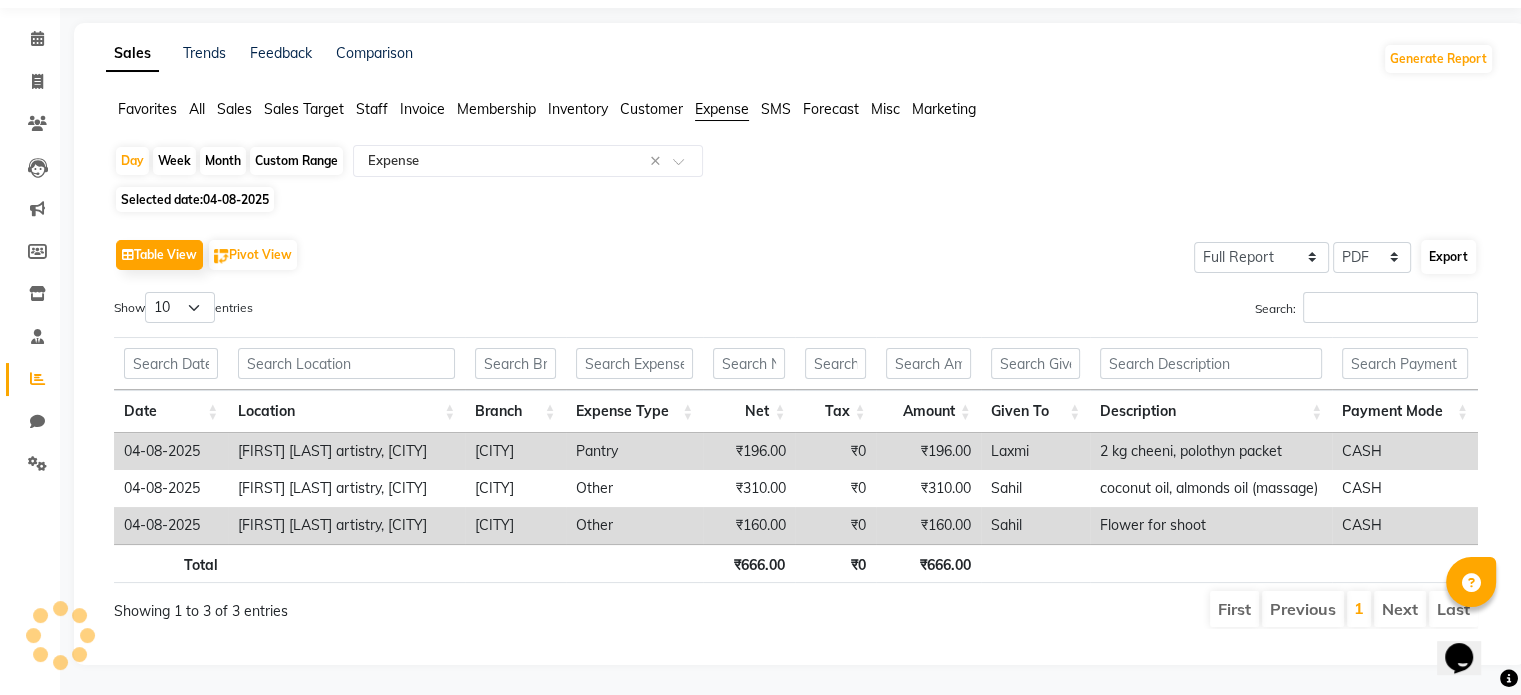 select on "monospace" 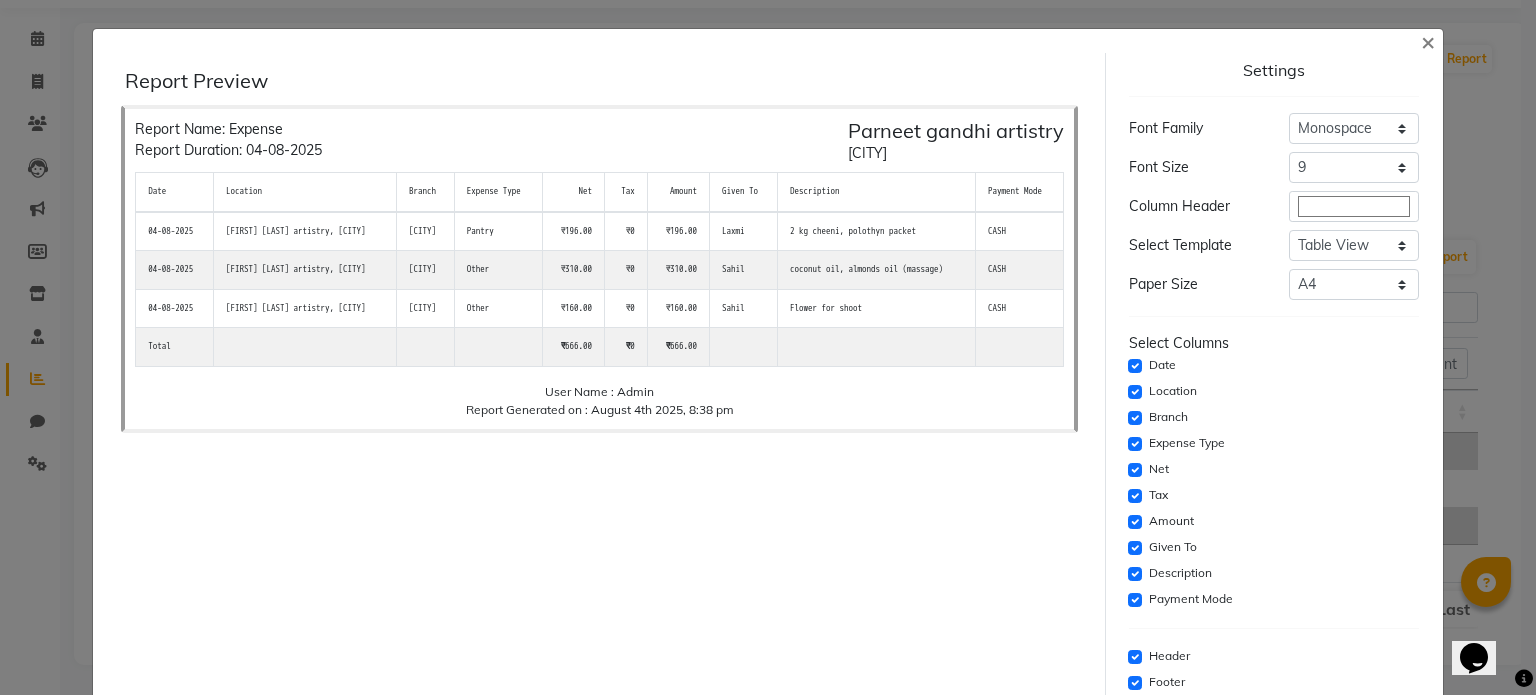 scroll, scrollTop: 108, scrollLeft: 0, axis: vertical 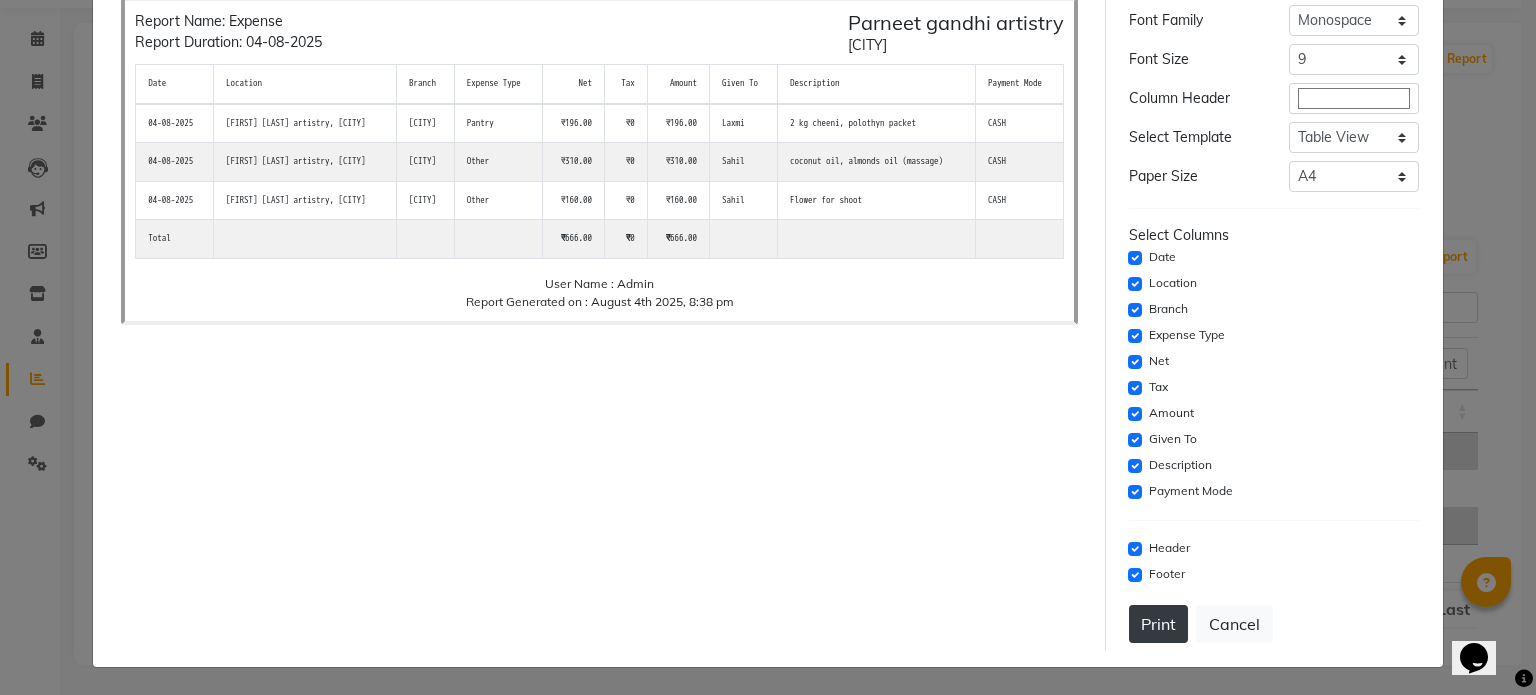 click on "Print" 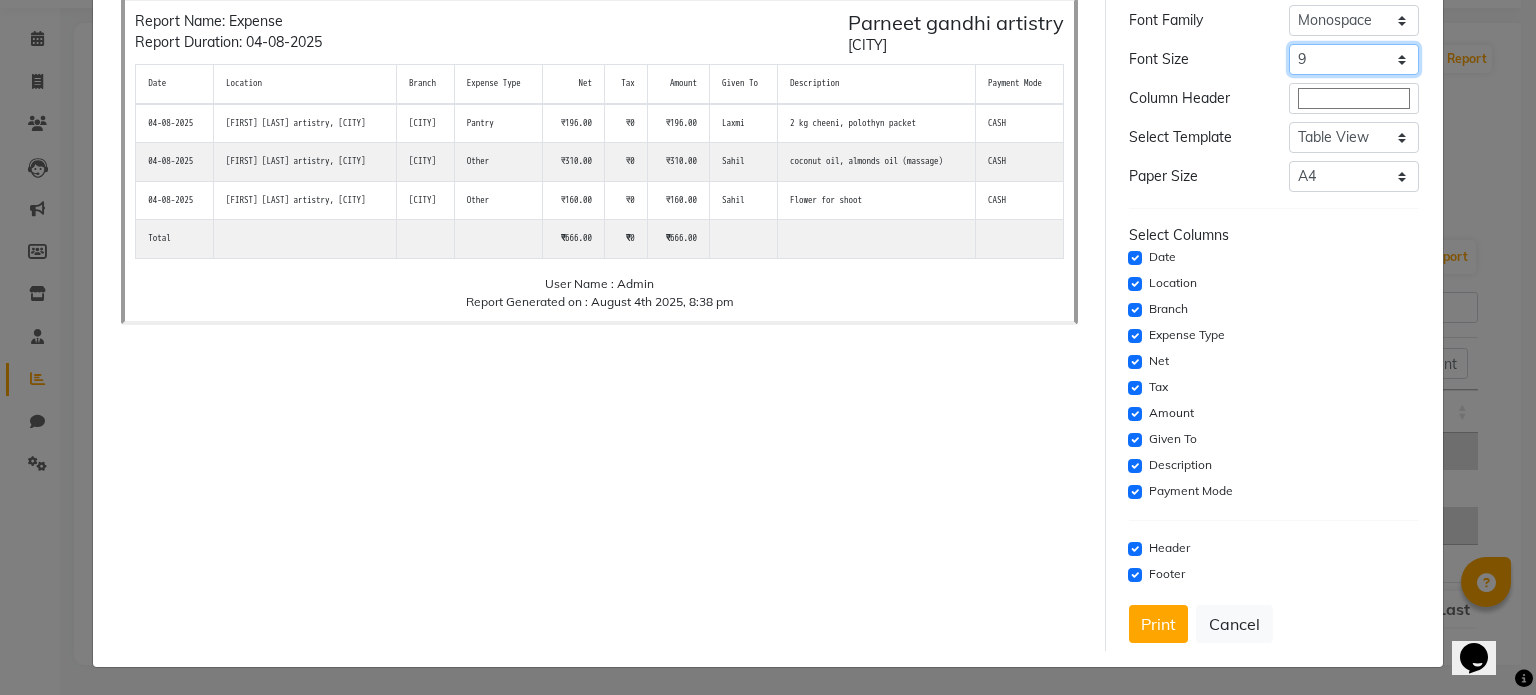 click on "Select 8 9 10 11 12 13 14 15 16 17 18 19 20" 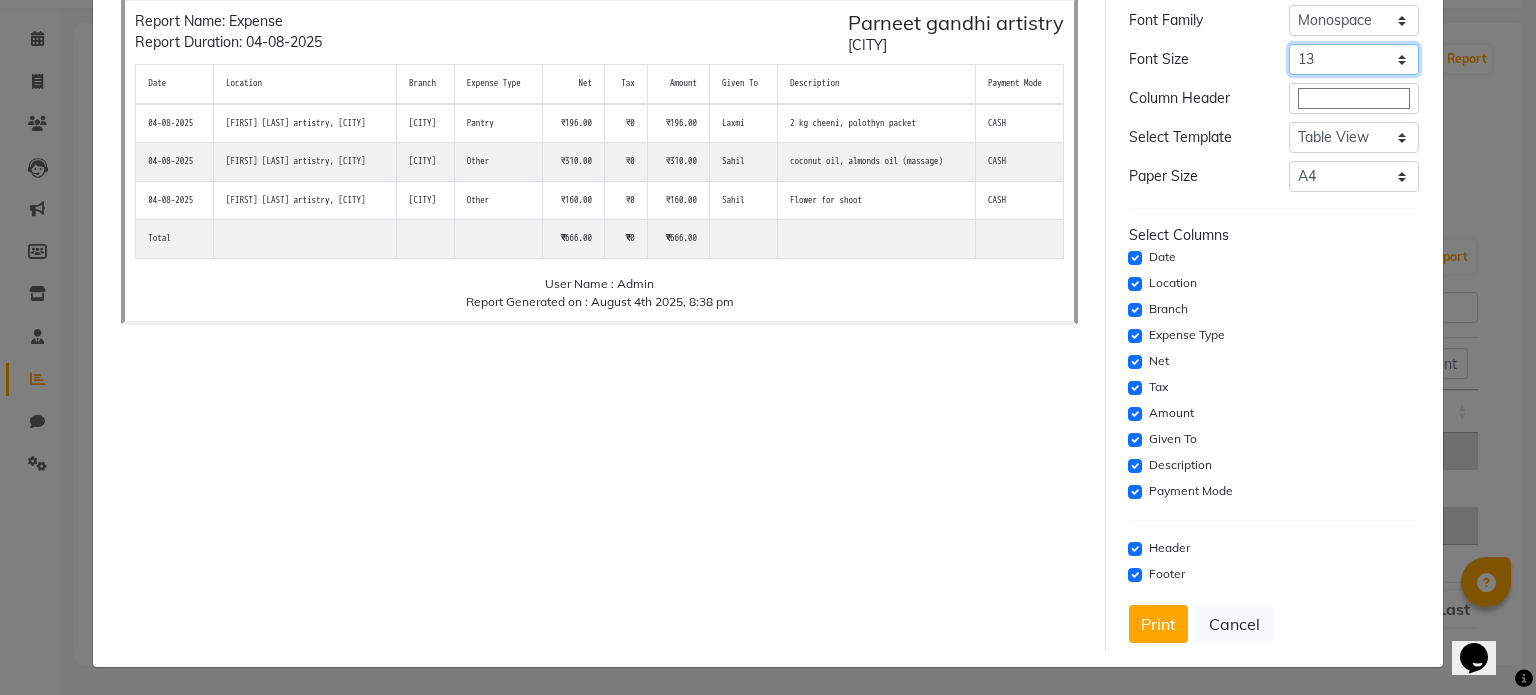 click on "Select 8 9 10 11 12 13 14 15 16 17 18 19 20" 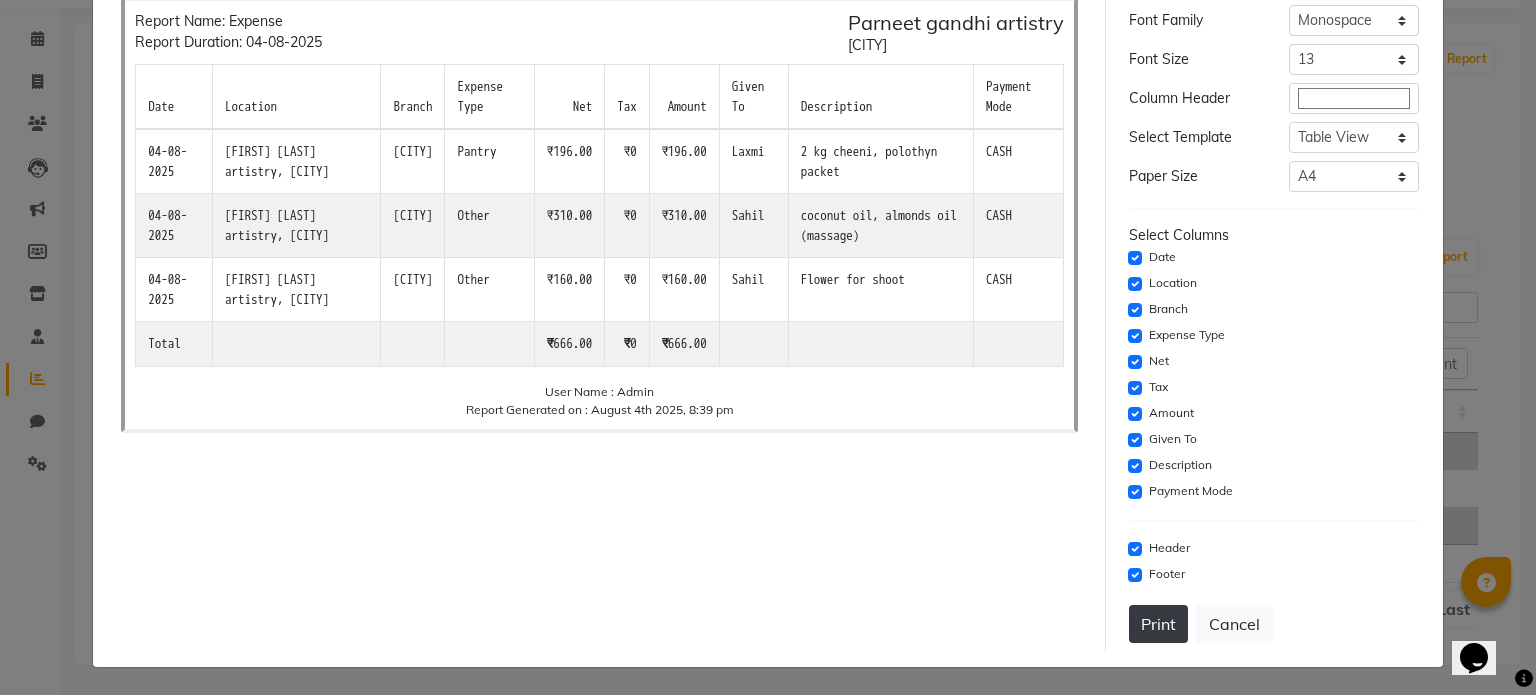 click on "Print" 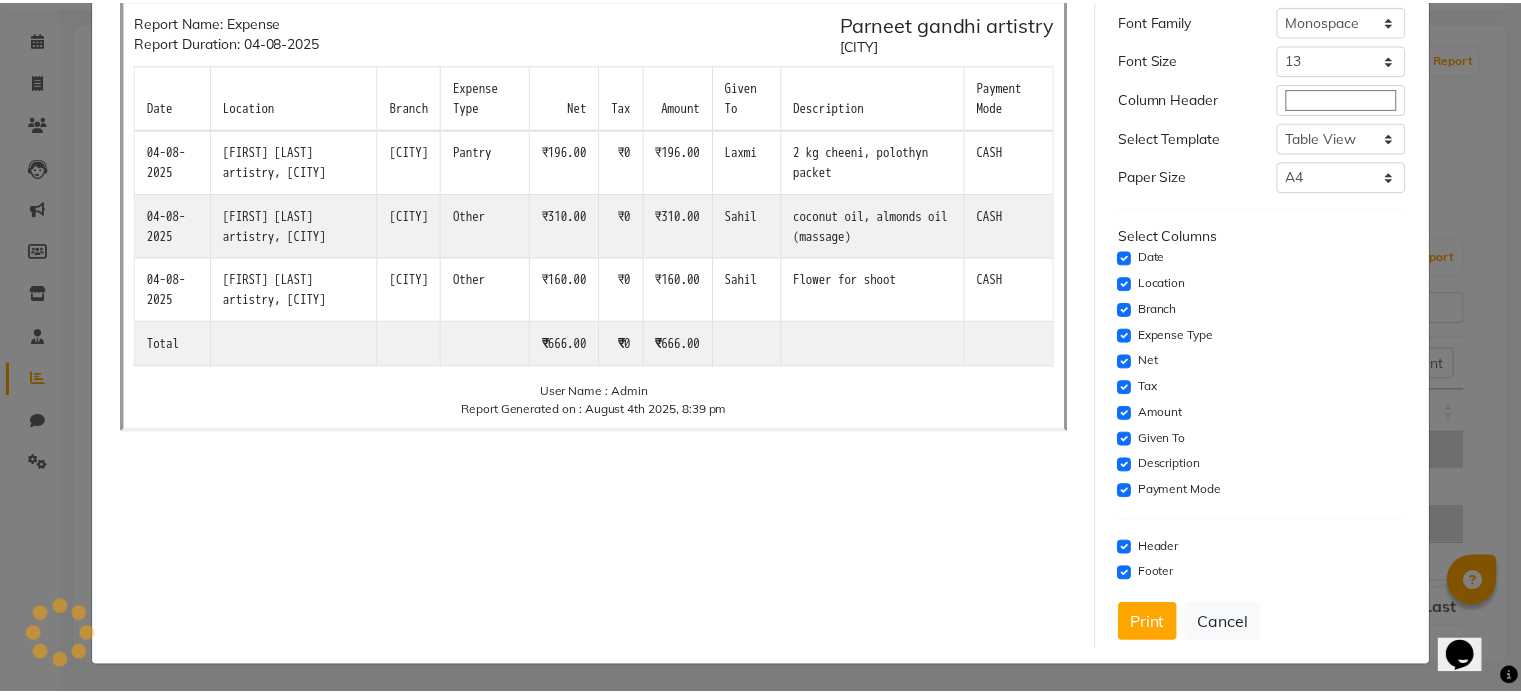 scroll, scrollTop: 0, scrollLeft: 0, axis: both 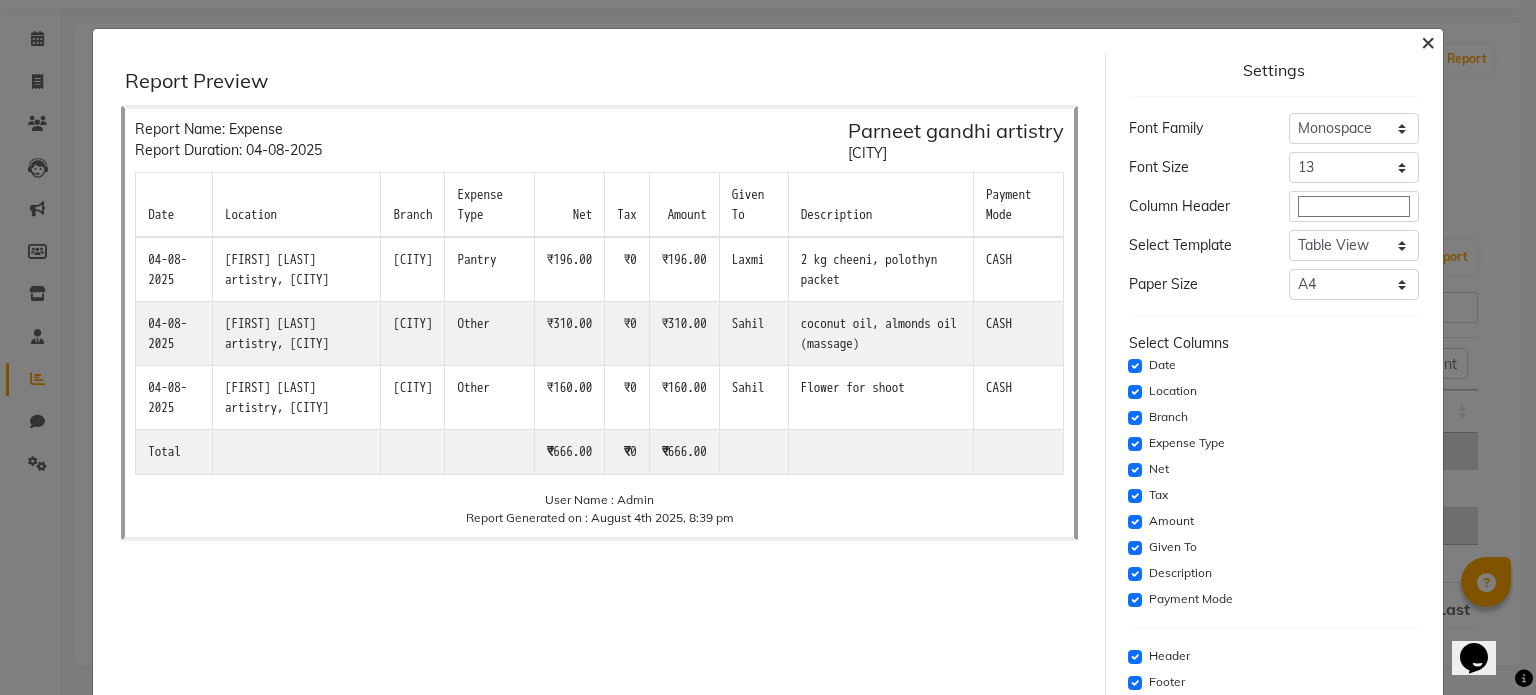 click on "×" 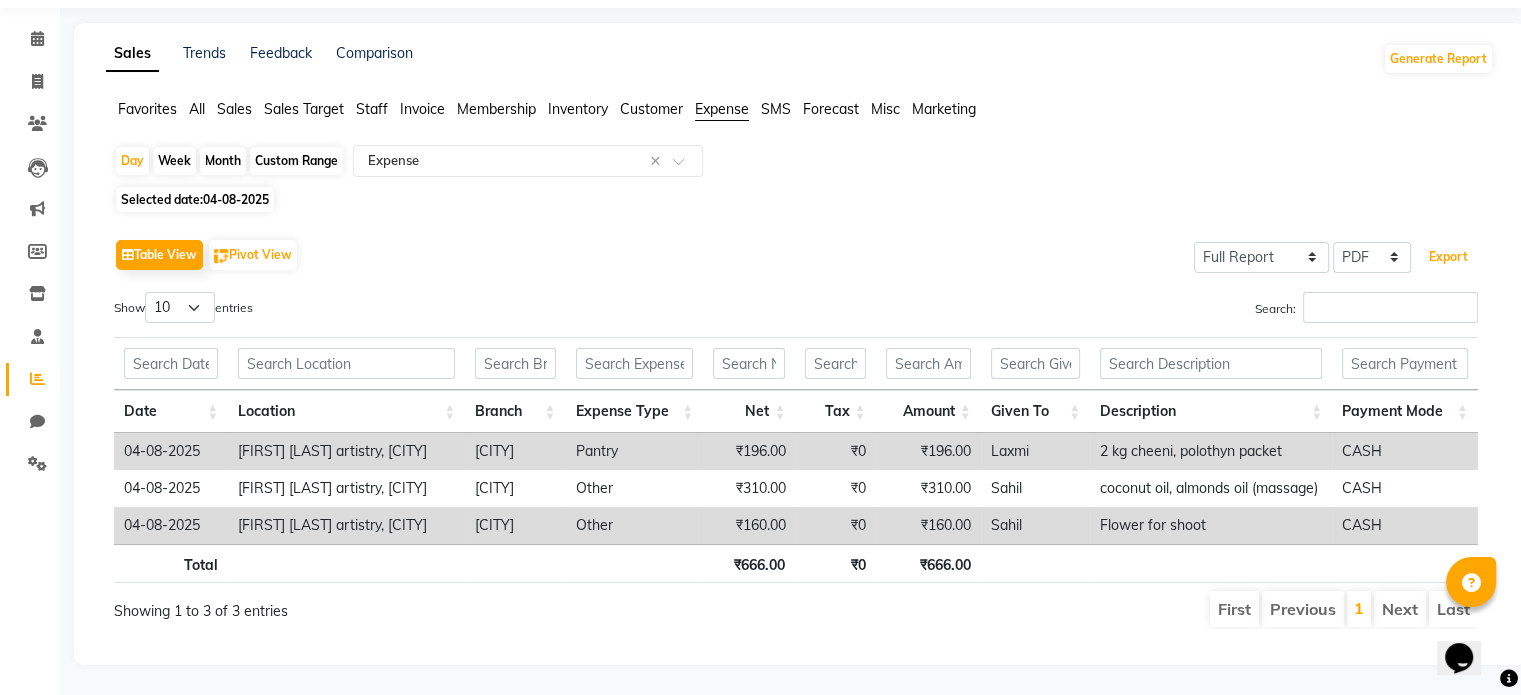scroll, scrollTop: 0, scrollLeft: 0, axis: both 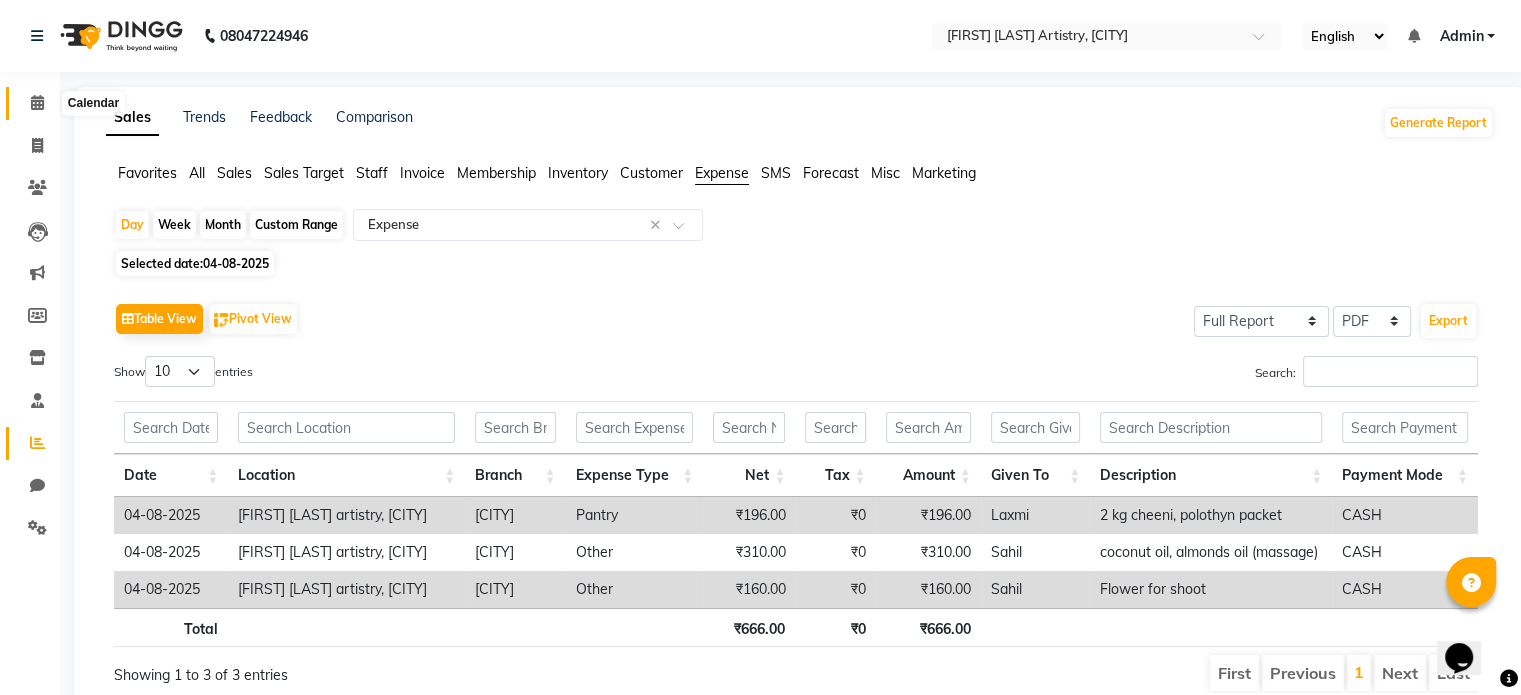 click 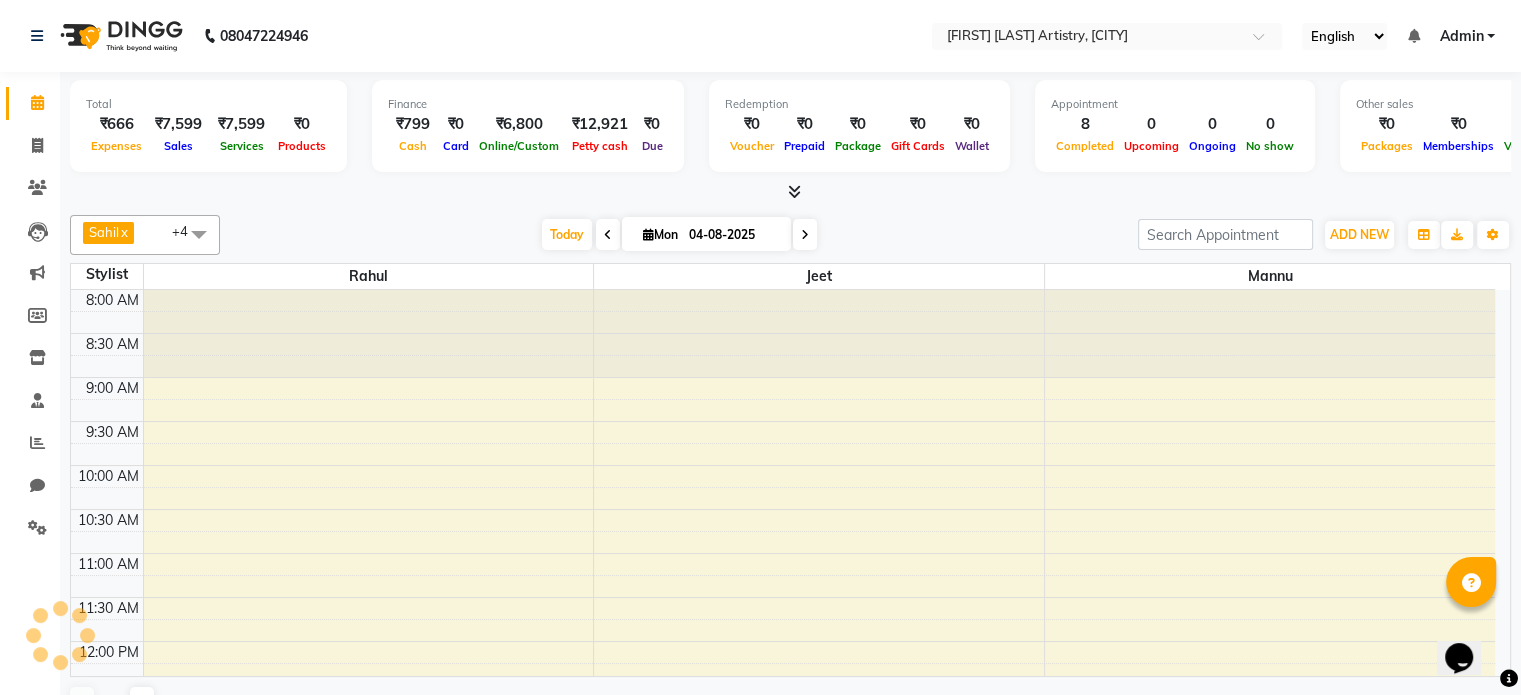 scroll, scrollTop: 0, scrollLeft: 0, axis: both 